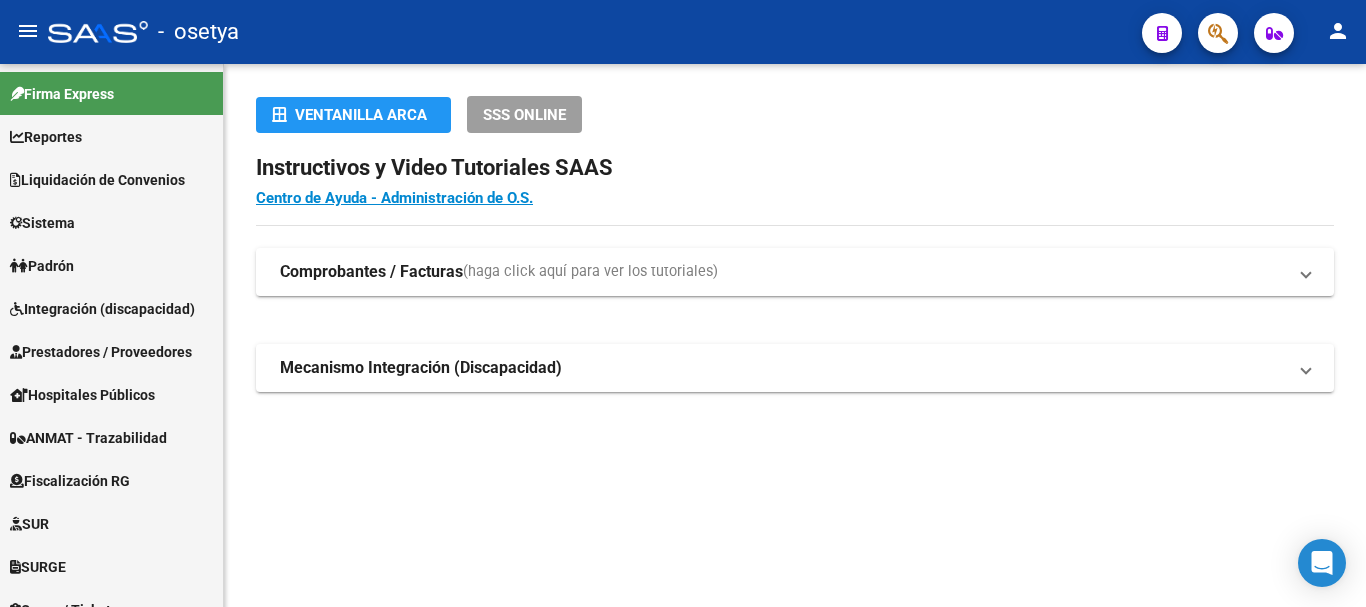 scroll, scrollTop: 0, scrollLeft: 0, axis: both 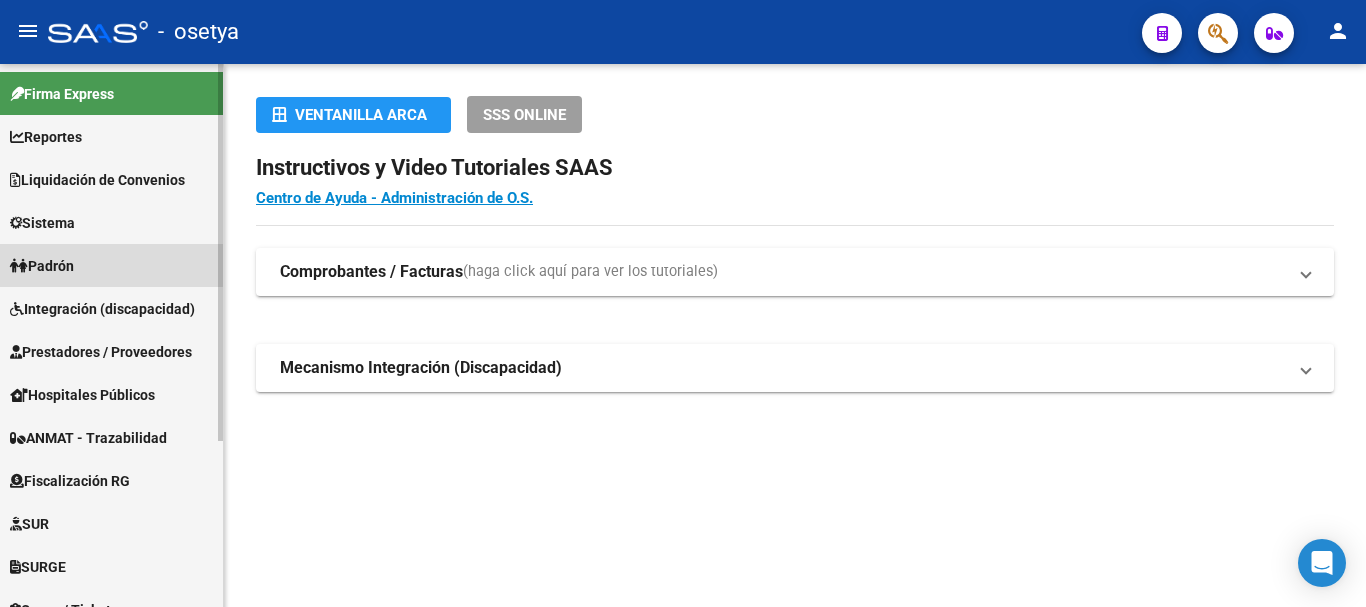 click on "Padrón" at bounding box center [42, 266] 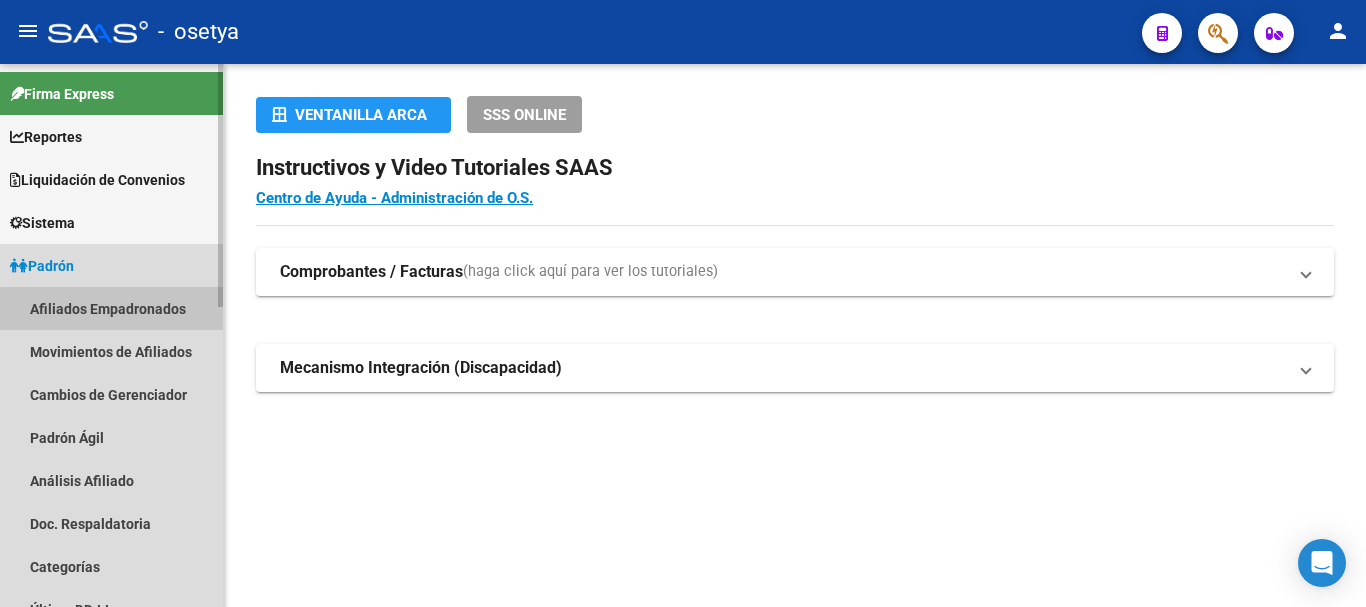 click on "Afiliados Empadronados" at bounding box center [111, 308] 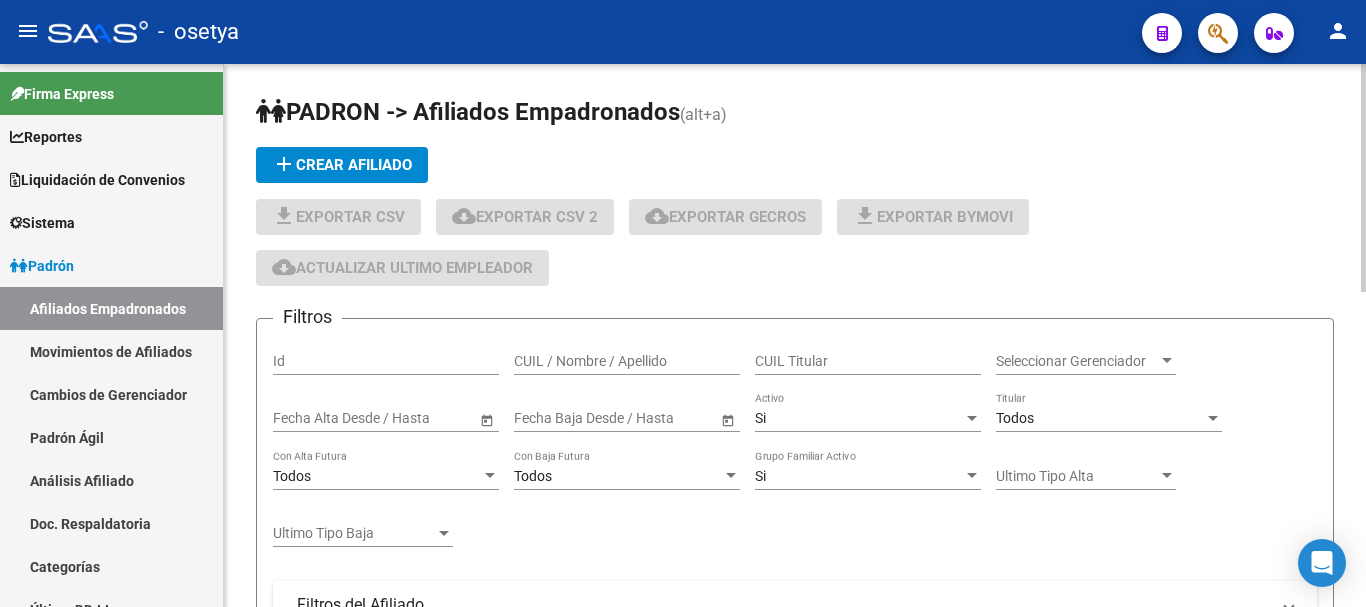 click on "CUIL Titular" at bounding box center [868, 361] 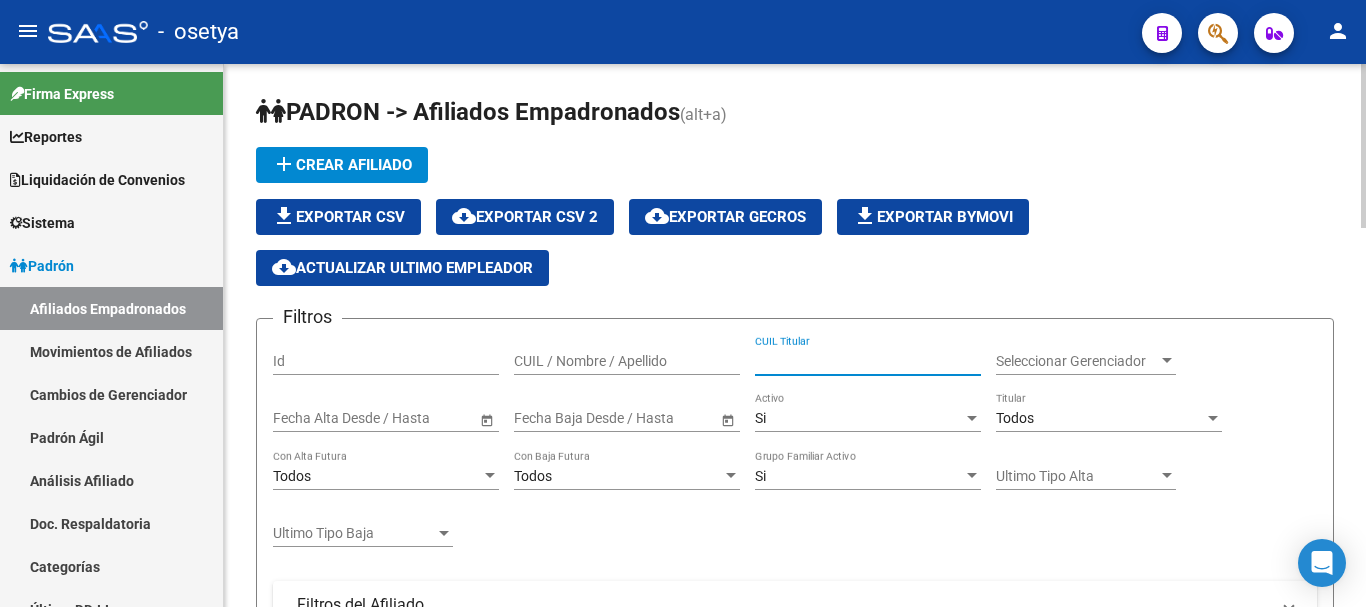 paste on "[CUIL]" 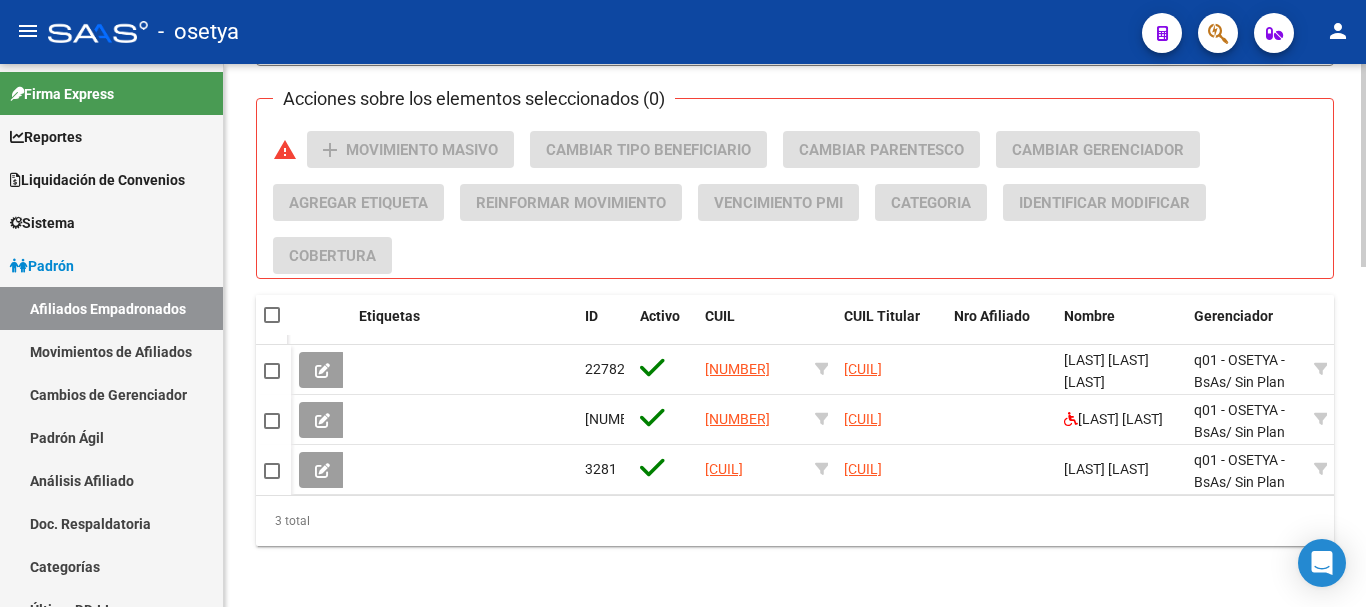 scroll, scrollTop: 910, scrollLeft: 0, axis: vertical 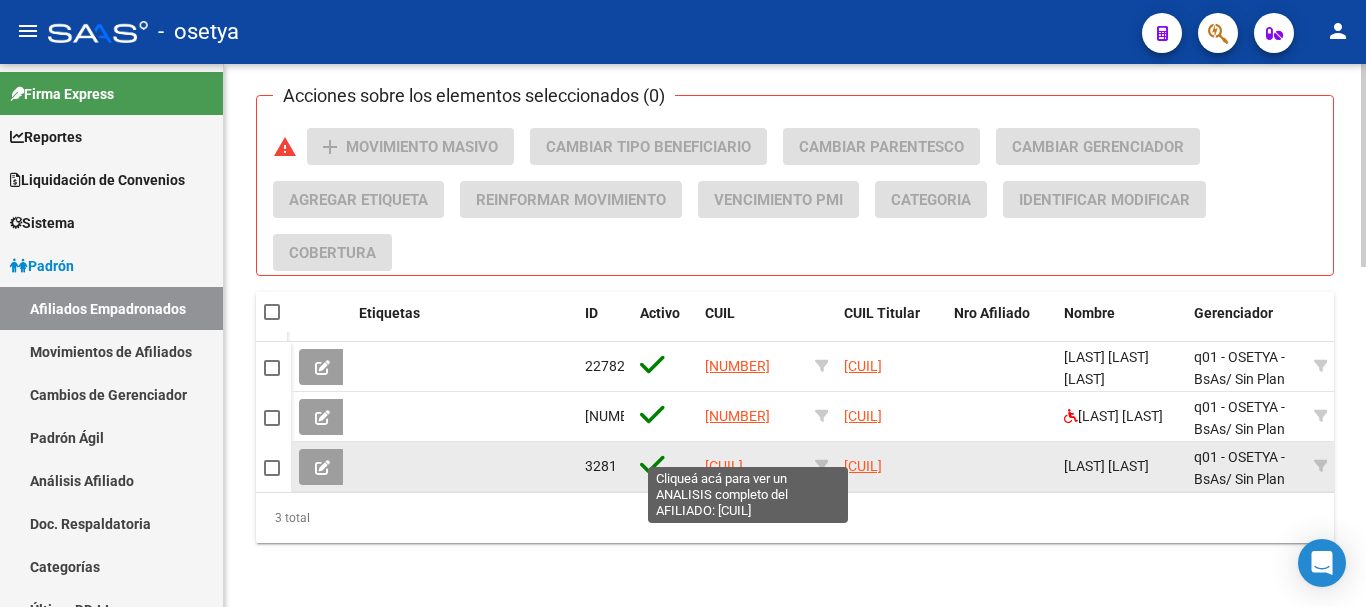 click on "[CUIL]" 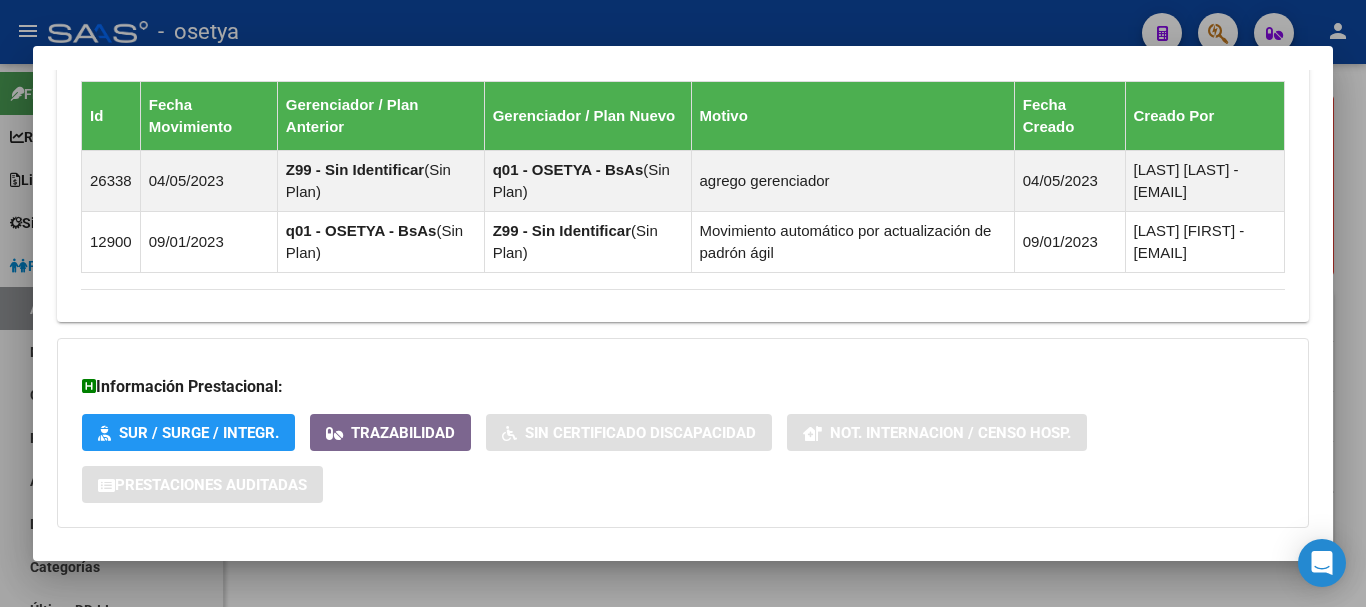 scroll, scrollTop: 1450, scrollLeft: 0, axis: vertical 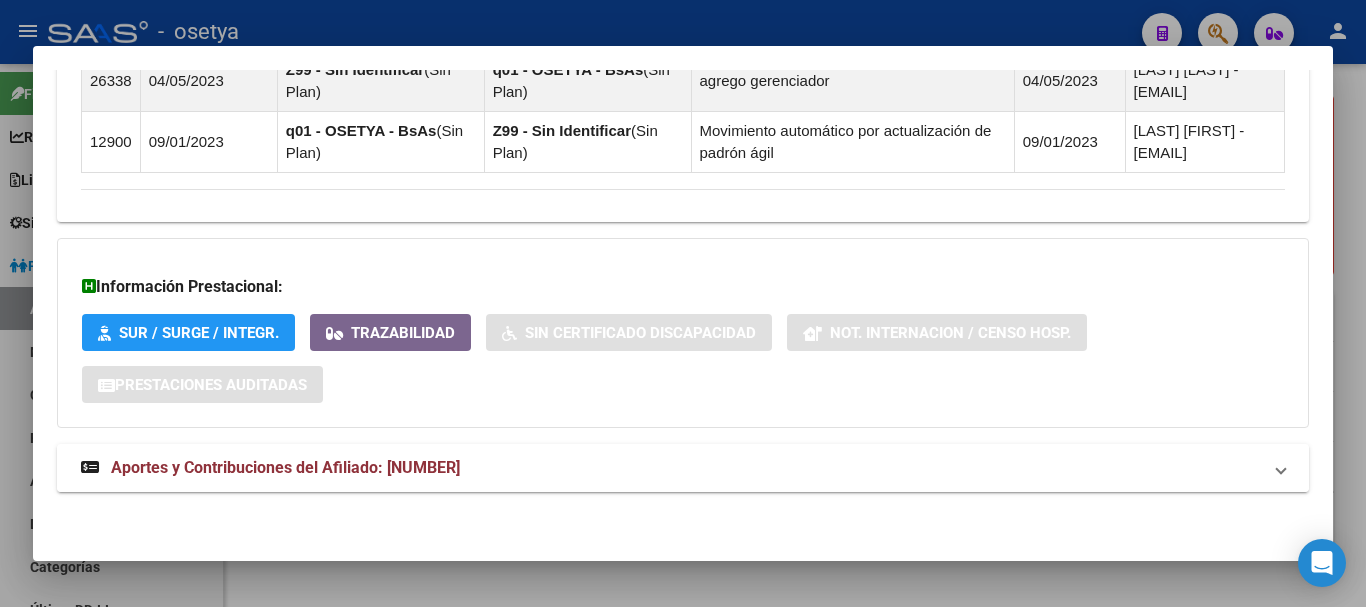 click on "Aportes y Contribuciones del Afiliado: [NUMBER]" at bounding box center (285, 467) 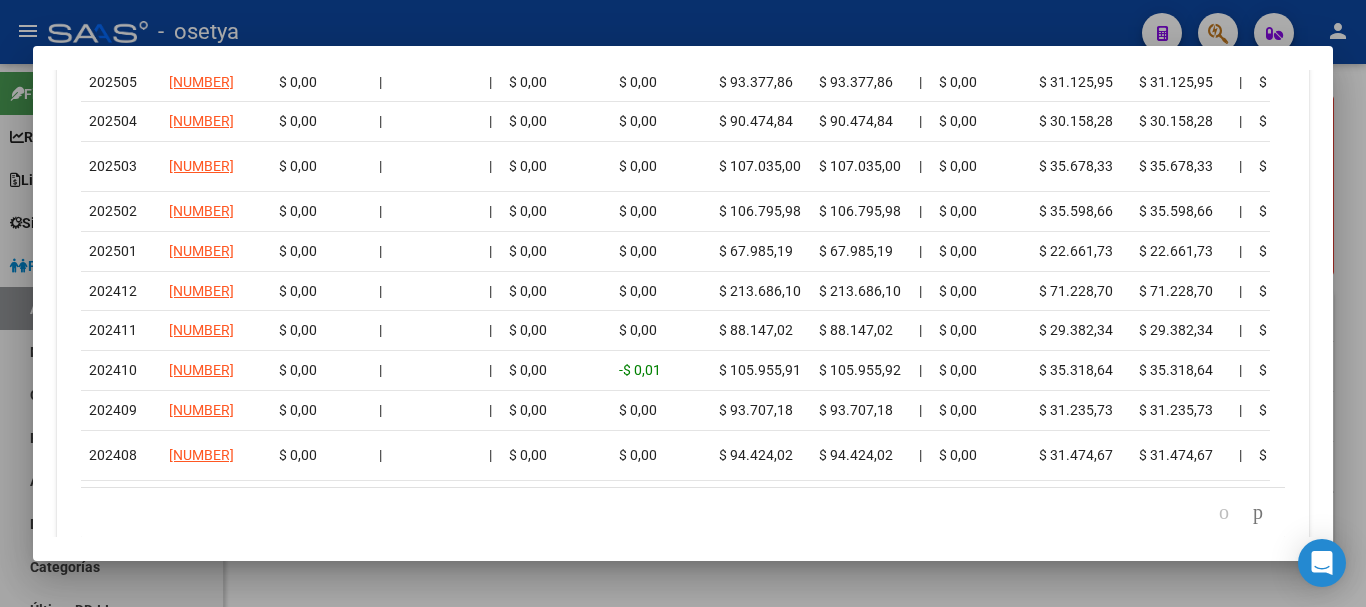 scroll, scrollTop: 2350, scrollLeft: 0, axis: vertical 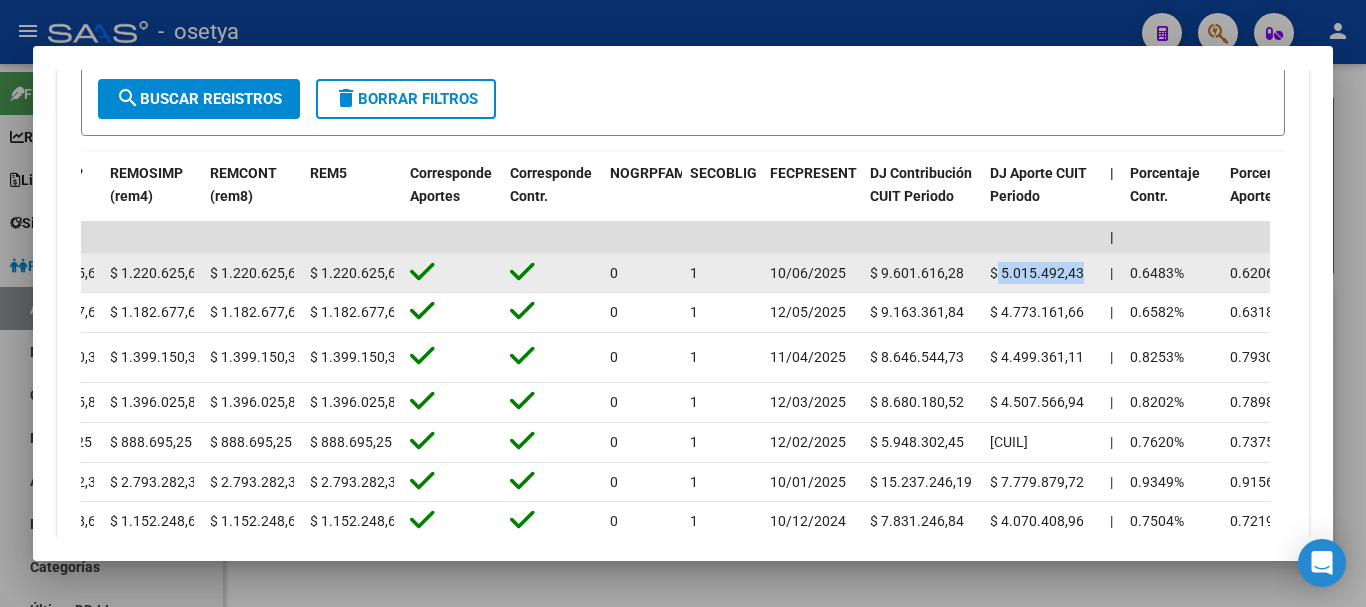 drag, startPoint x: 995, startPoint y: 271, endPoint x: 1083, endPoint y: 267, distance: 88.09086 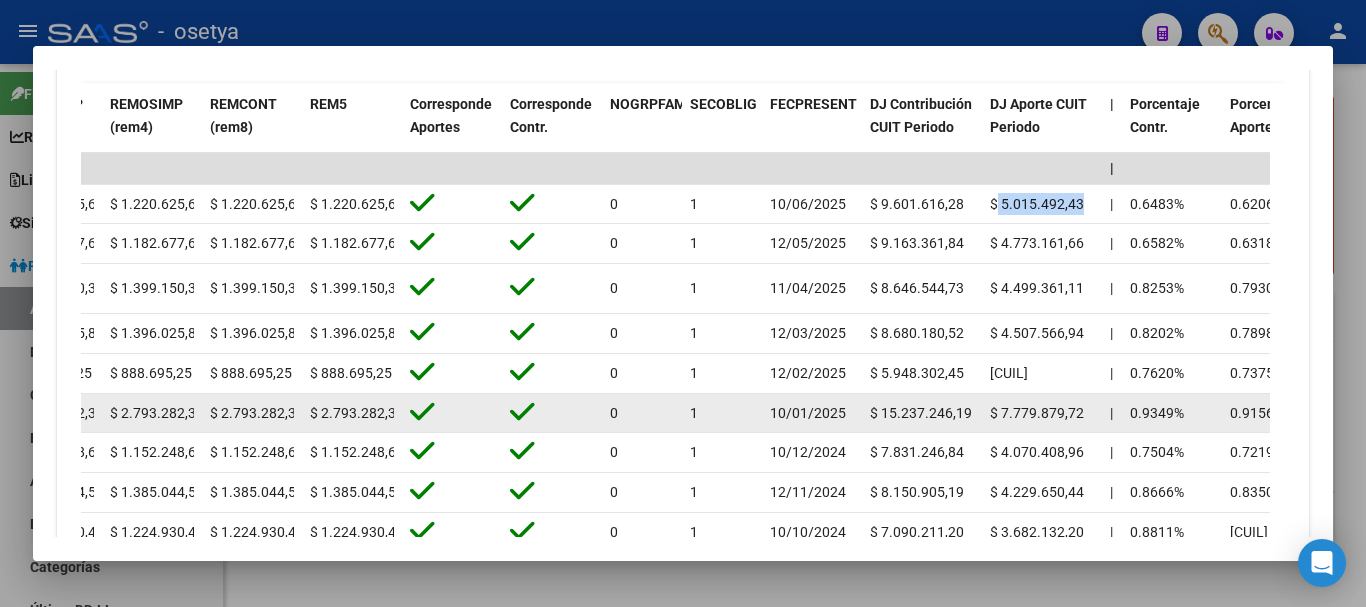 scroll, scrollTop: 2250, scrollLeft: 0, axis: vertical 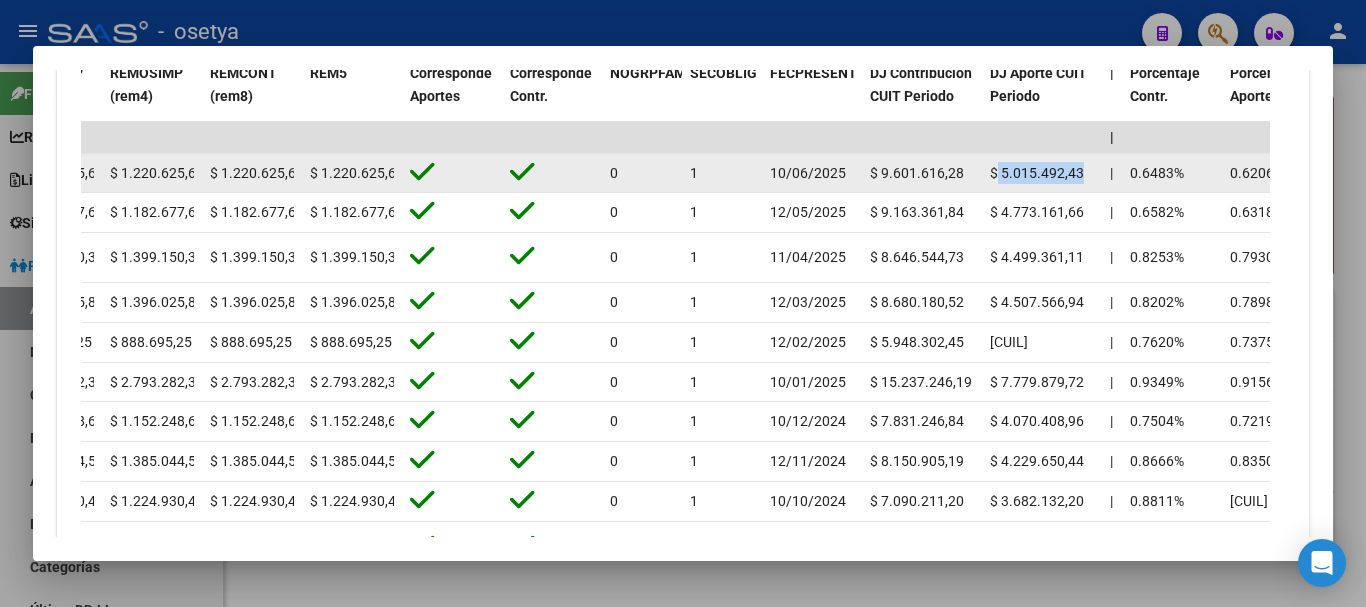 click on "$ 5.015.492,43" 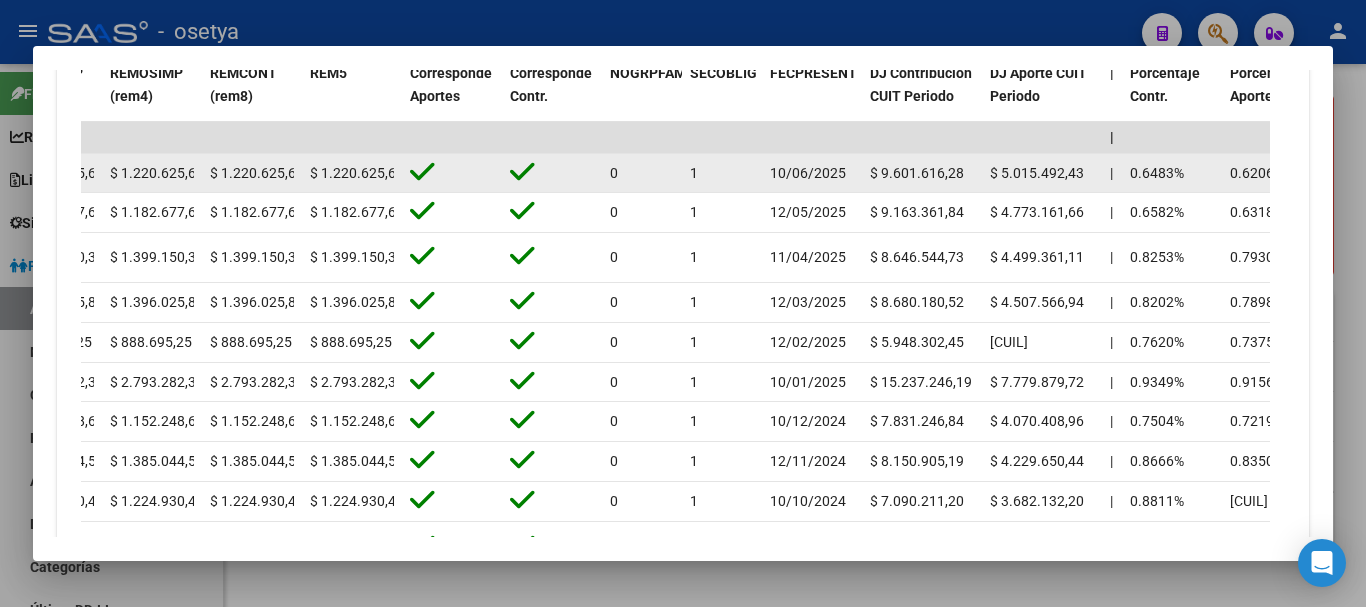 click on "$ 5.015.492,43" 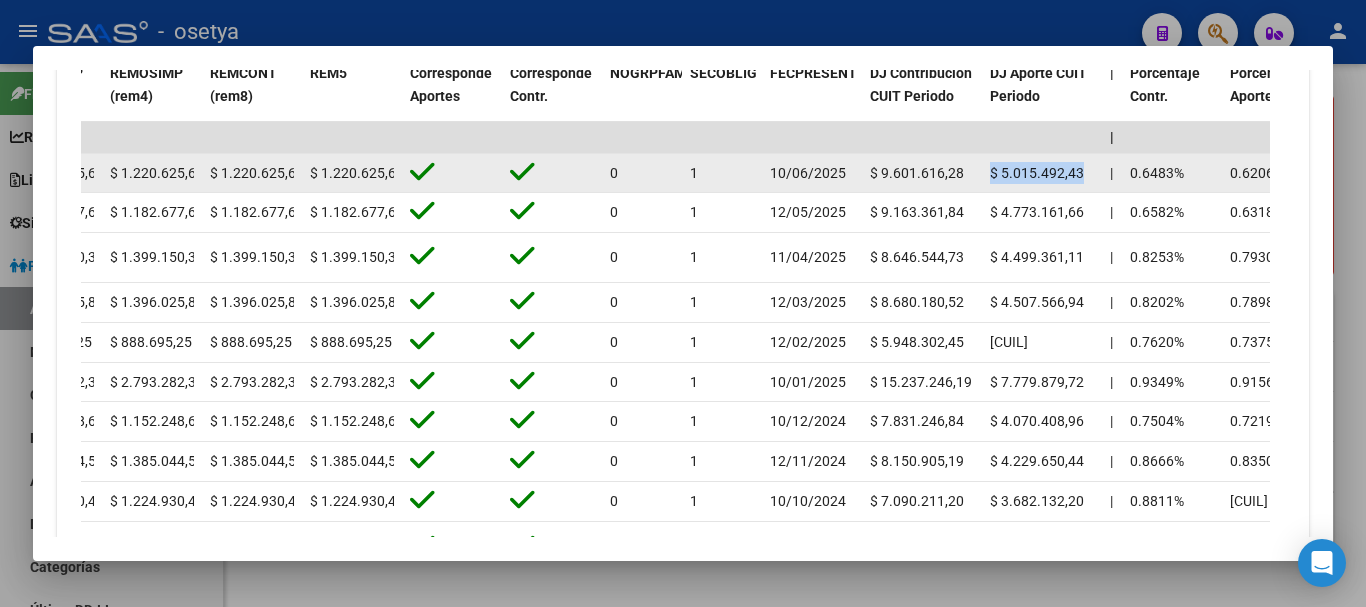 click on "$ 5.015.492,43" 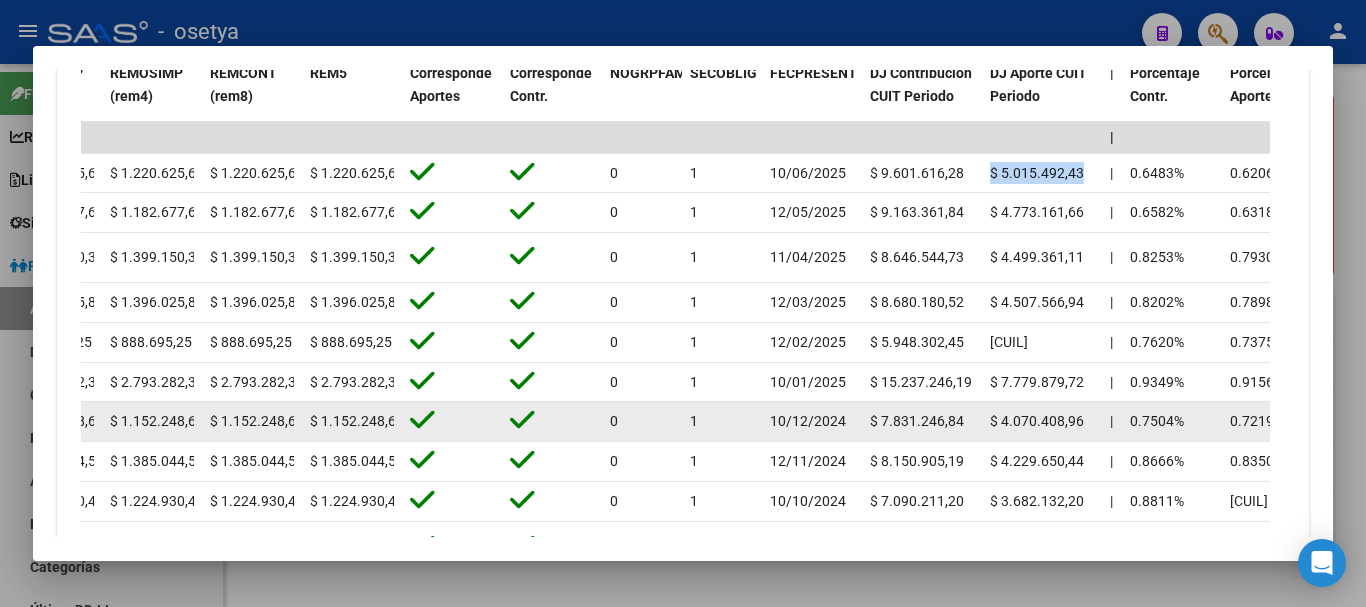 scroll, scrollTop: 2150, scrollLeft: 0, axis: vertical 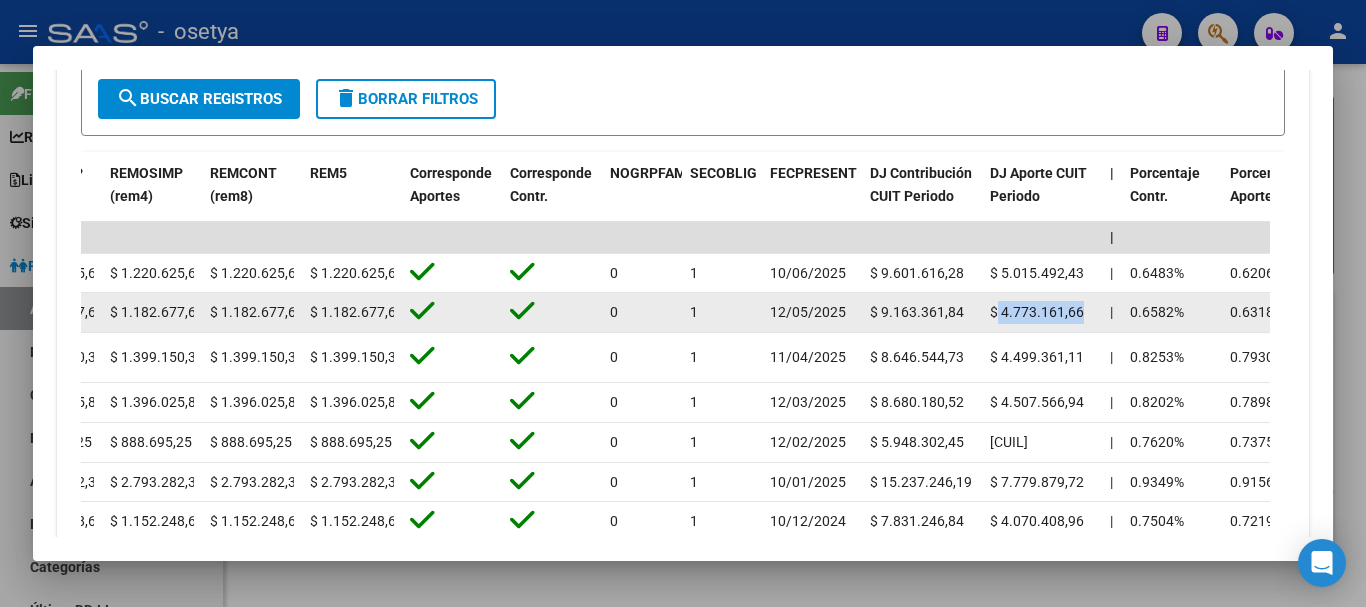drag, startPoint x: 1054, startPoint y: 323, endPoint x: 1081, endPoint y: 326, distance: 27.166155 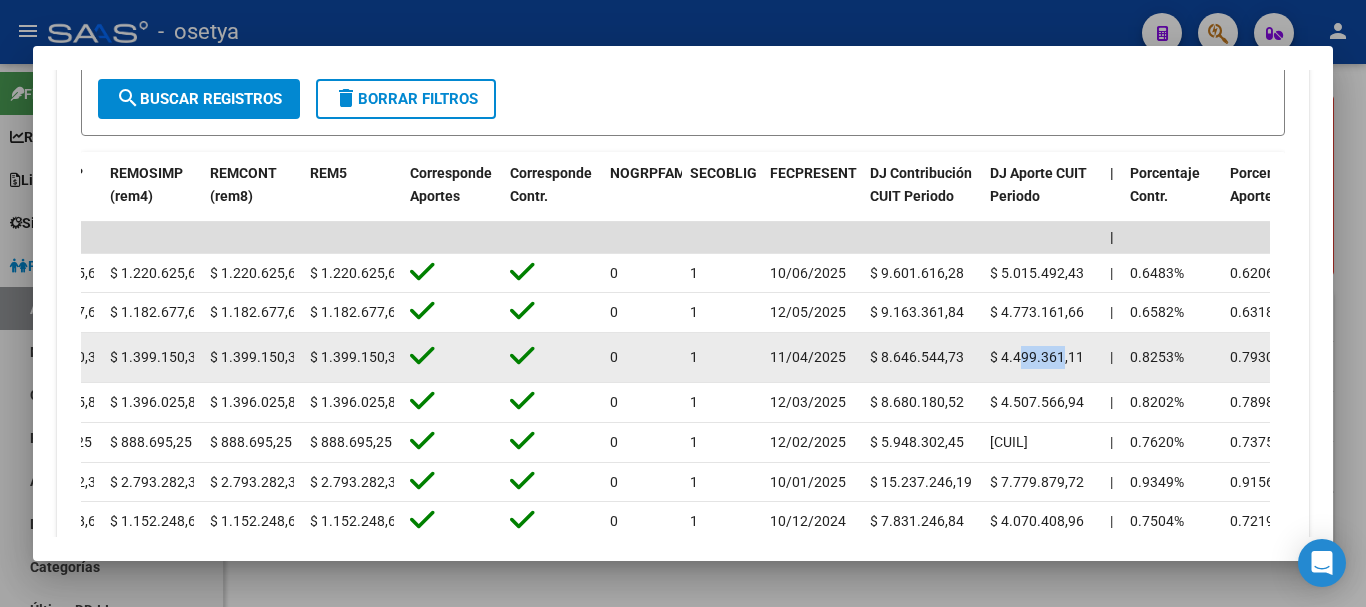 drag, startPoint x: 1022, startPoint y: 351, endPoint x: 1063, endPoint y: 351, distance: 41 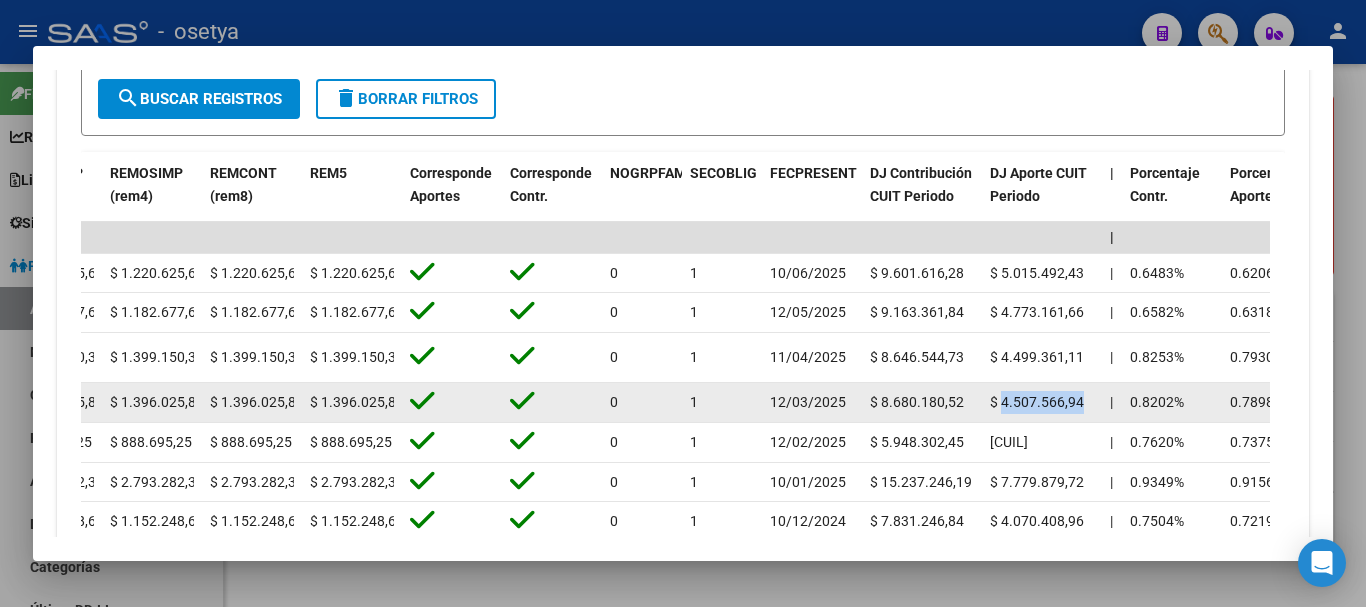 drag, startPoint x: 1002, startPoint y: 393, endPoint x: 1095, endPoint y: 385, distance: 93.34345 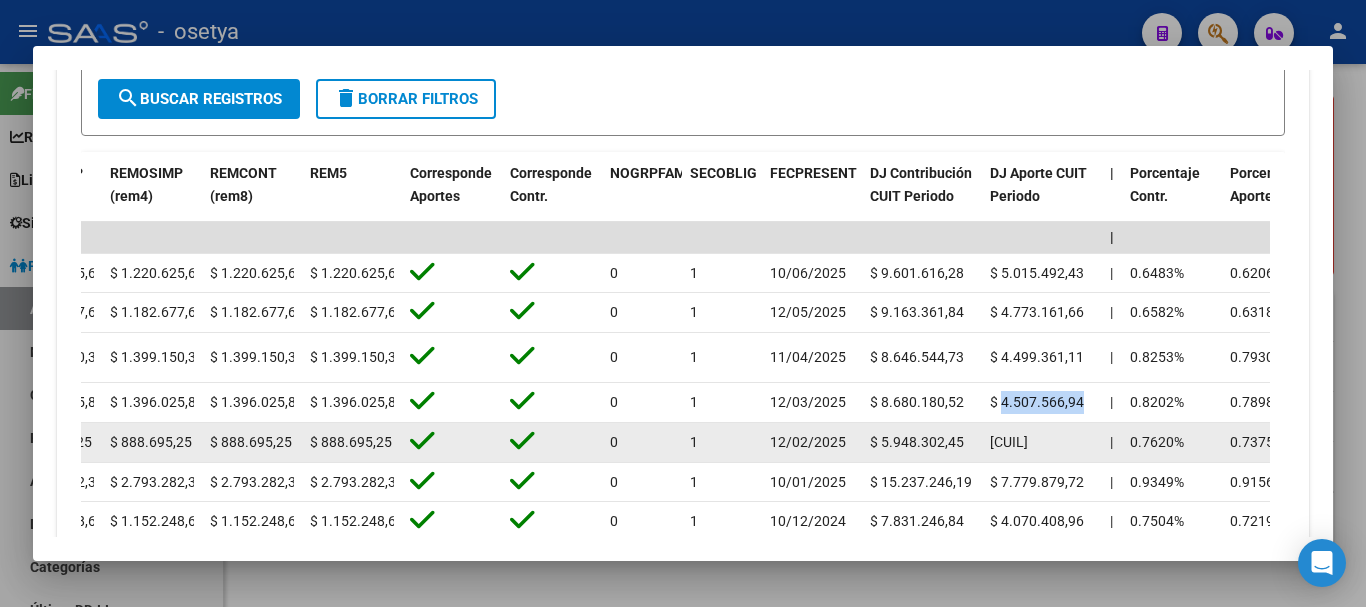 drag, startPoint x: 1003, startPoint y: 439, endPoint x: 1030, endPoint y: 454, distance: 30.88689 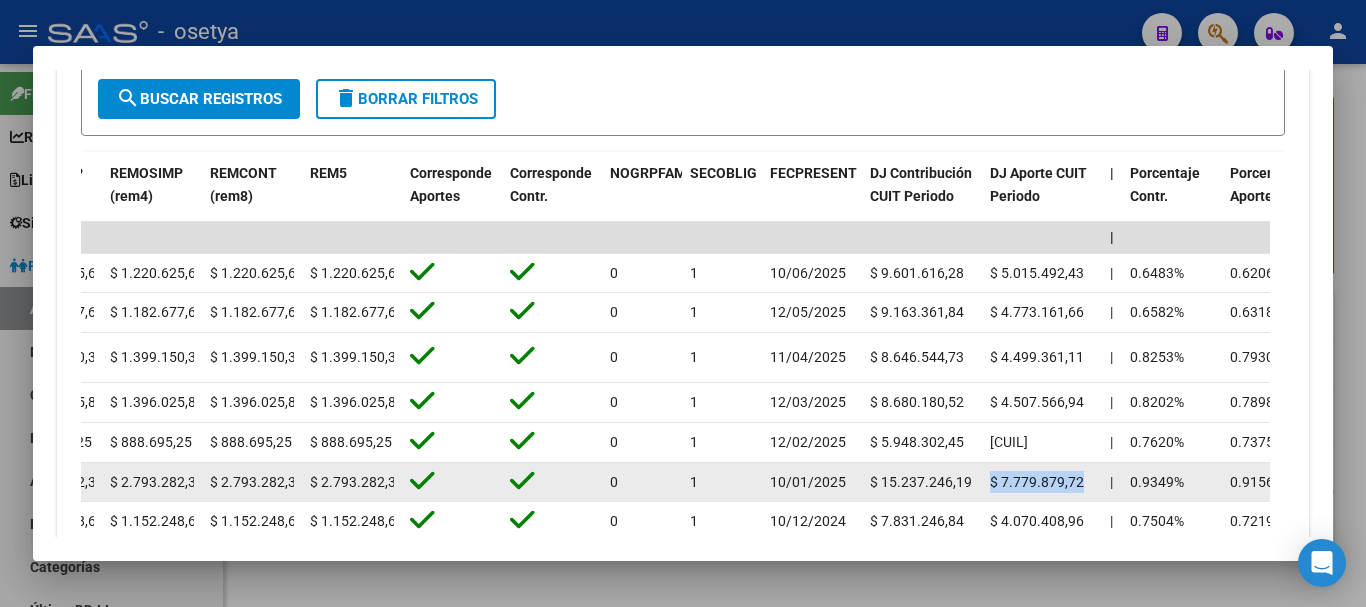 drag, startPoint x: 990, startPoint y: 480, endPoint x: 1106, endPoint y: 470, distance: 116.43024 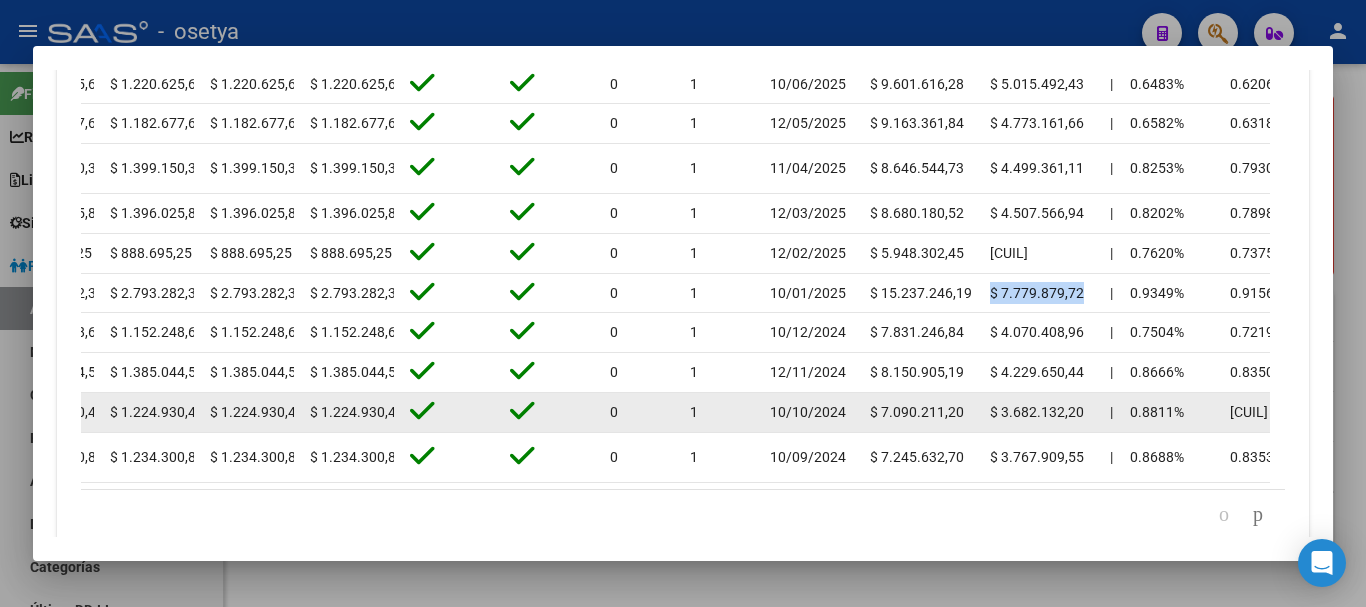 scroll, scrollTop: 2350, scrollLeft: 0, axis: vertical 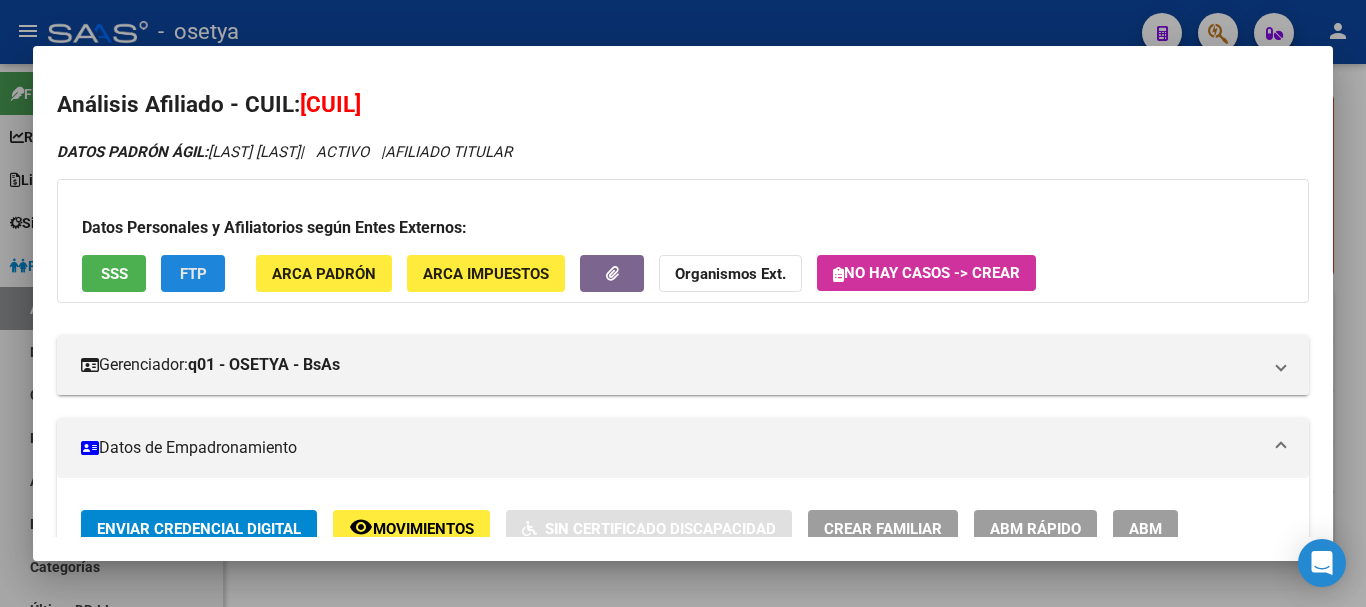 click on "FTP" 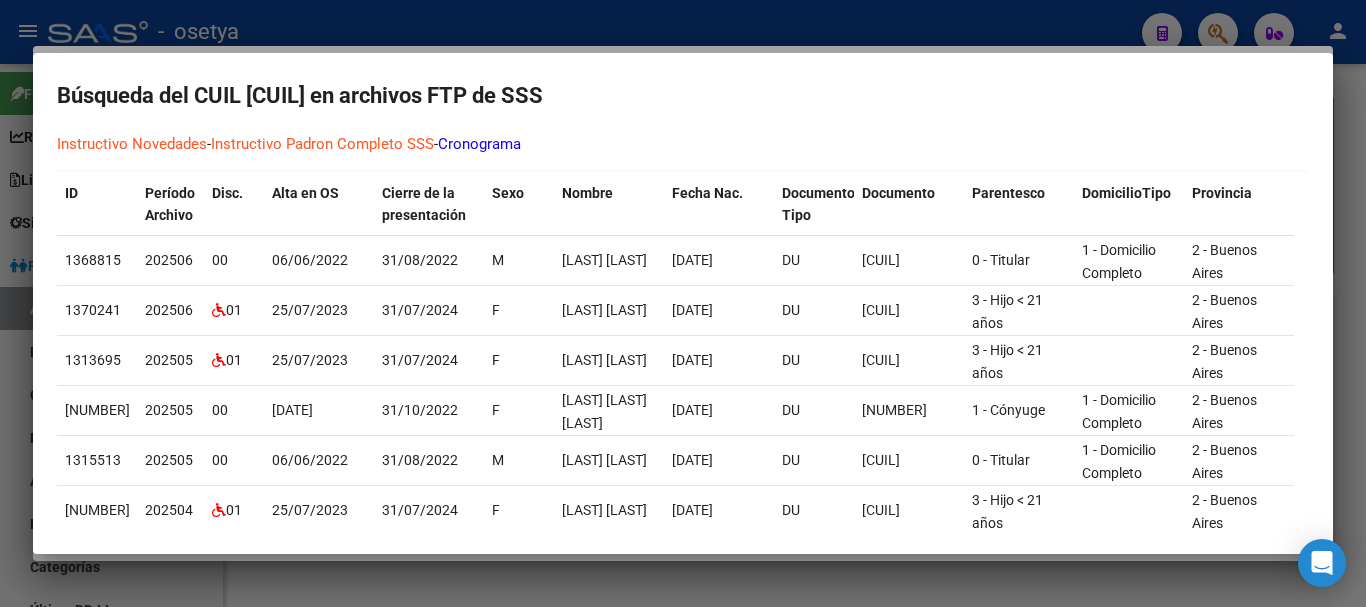 scroll, scrollTop: 76, scrollLeft: 0, axis: vertical 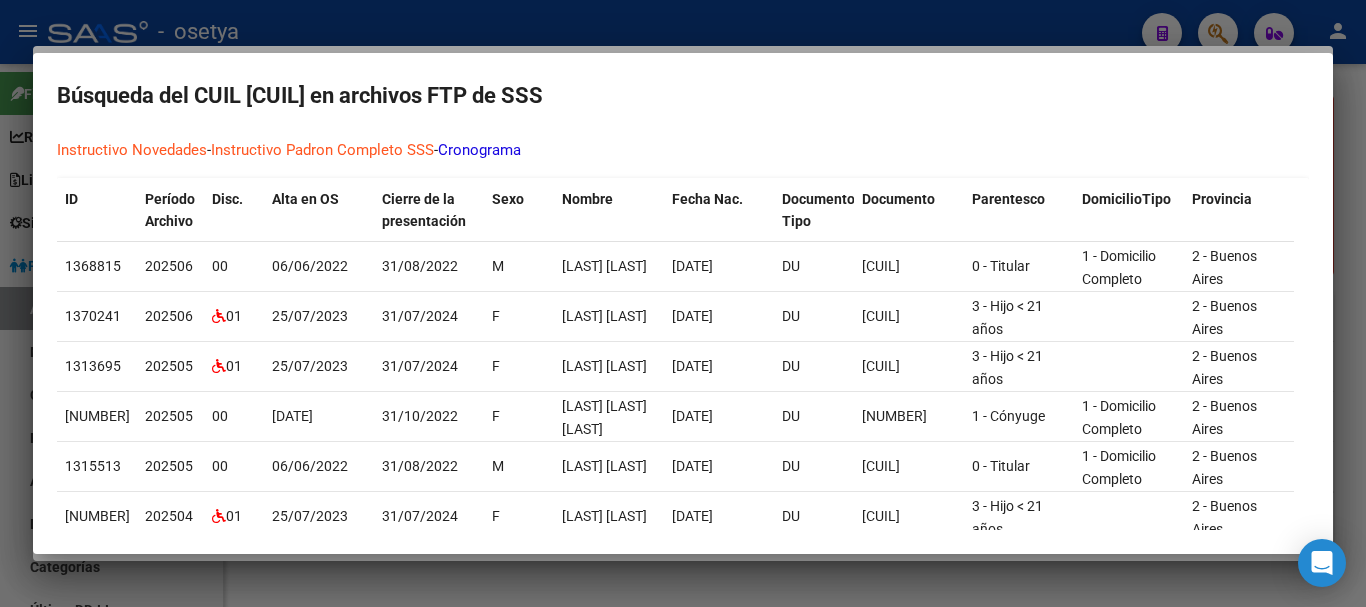 click at bounding box center (683, 303) 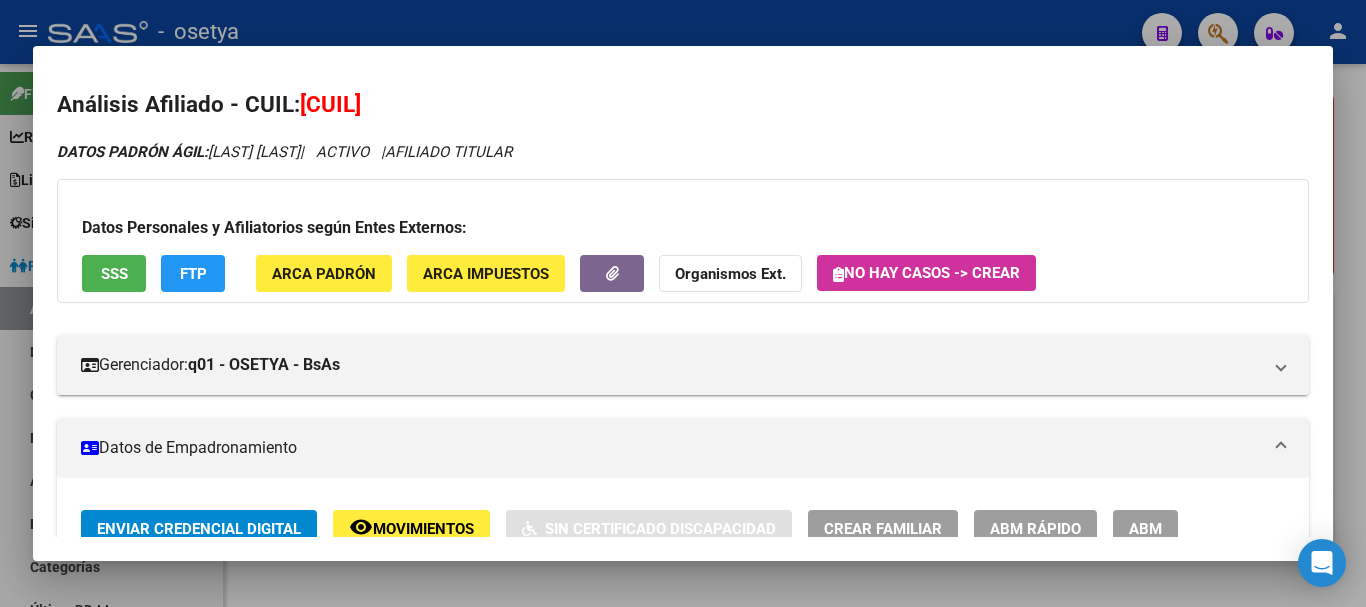 click on "ARCA Padrón" 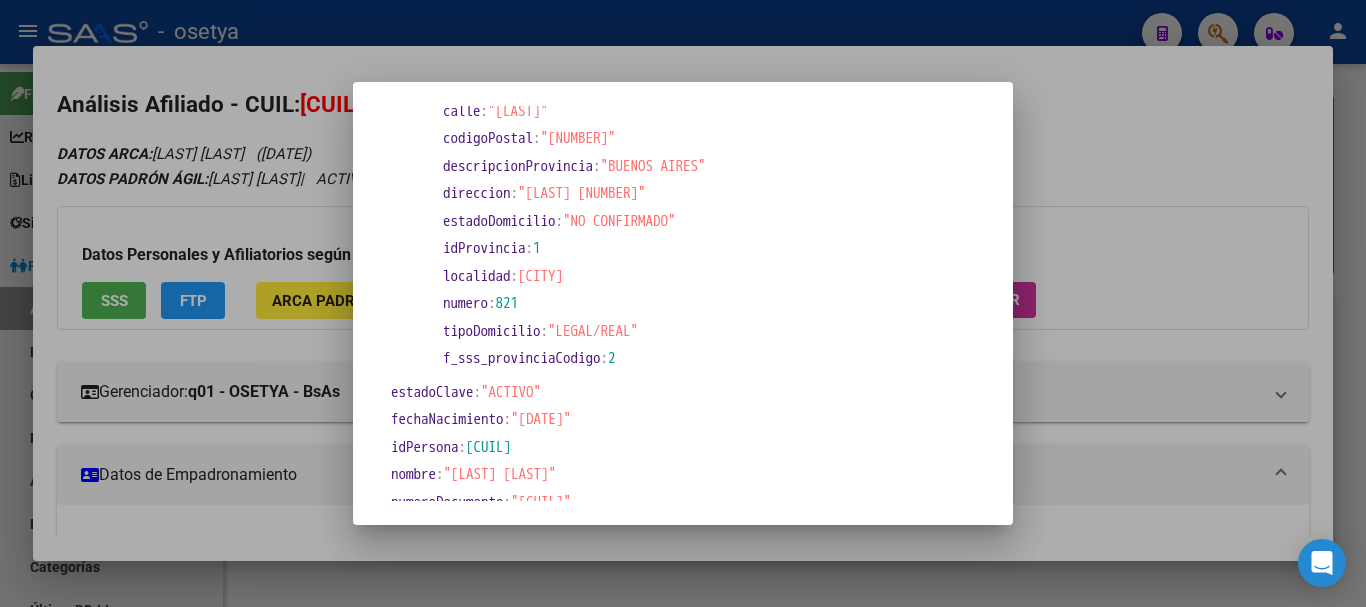 scroll, scrollTop: 0, scrollLeft: 0, axis: both 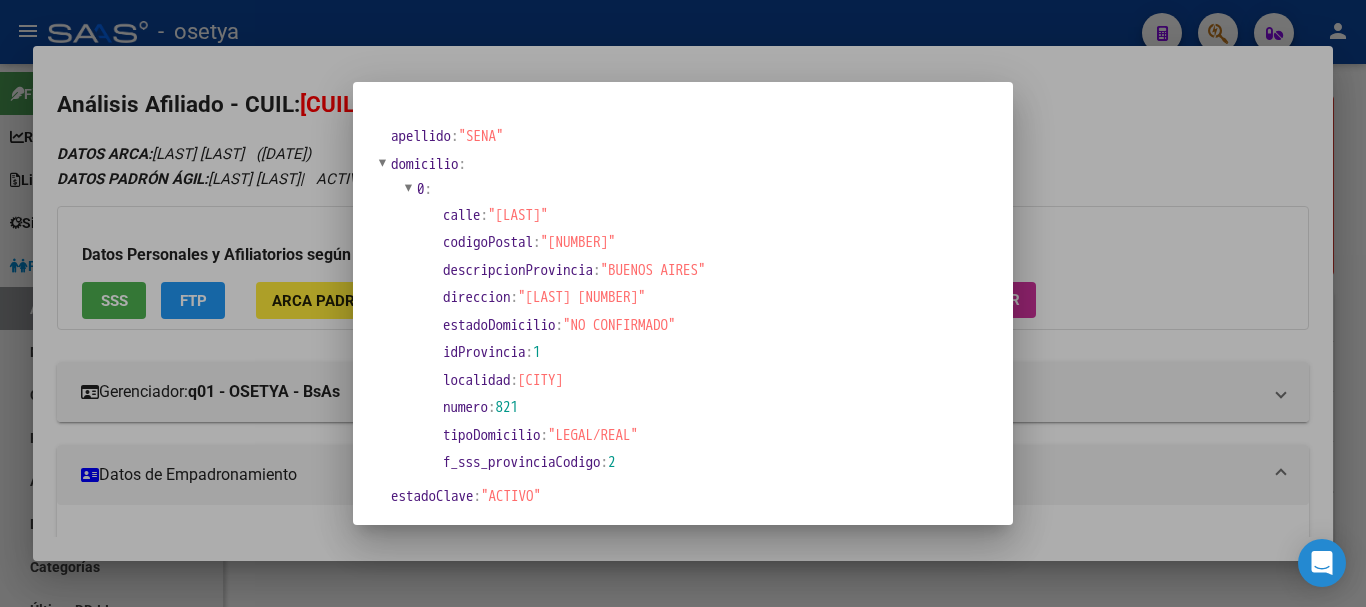 click at bounding box center [683, 303] 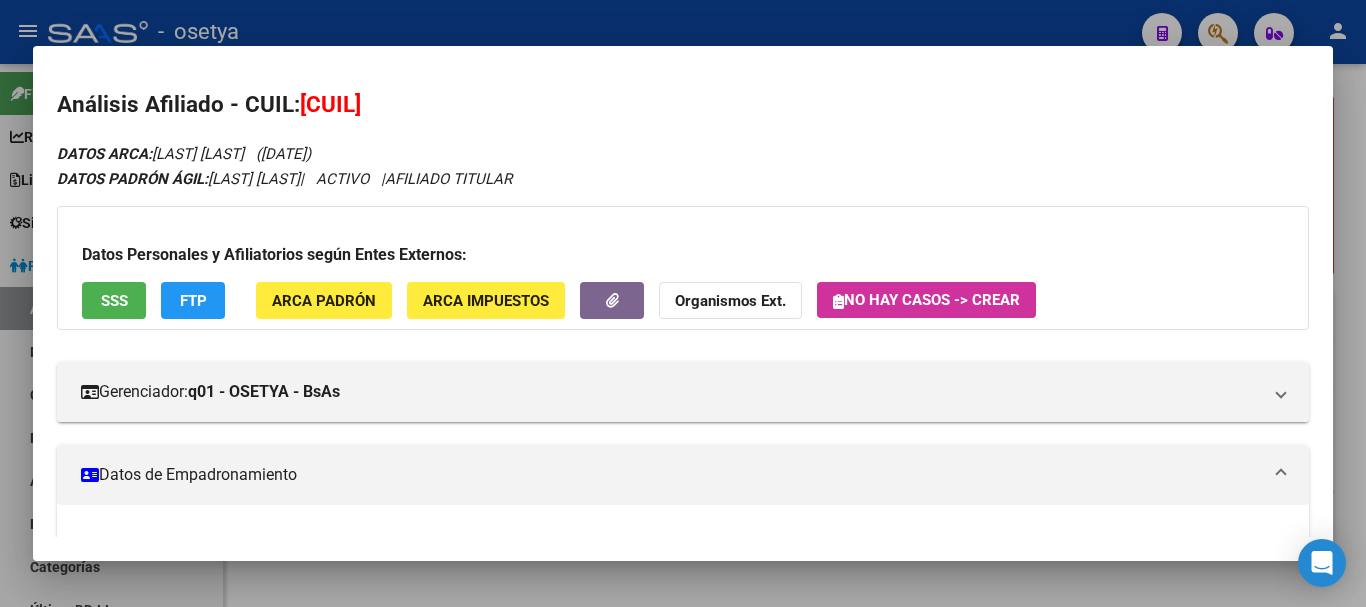 click on "ARCA Impuestos" 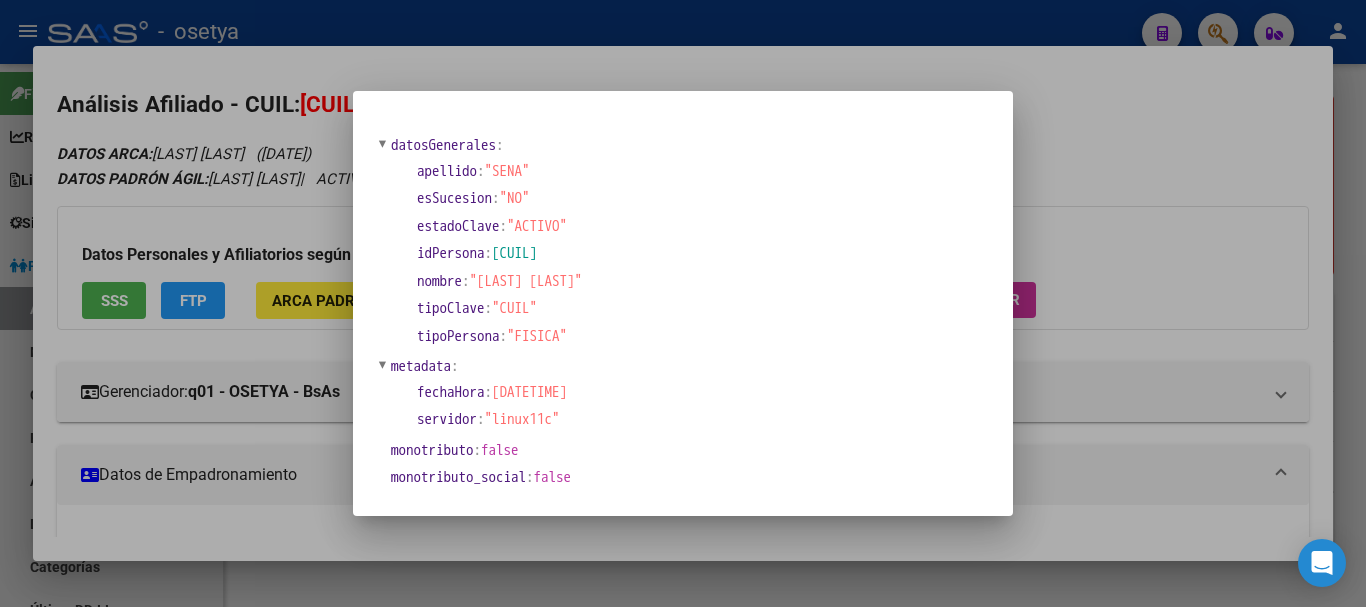 click at bounding box center [683, 303] 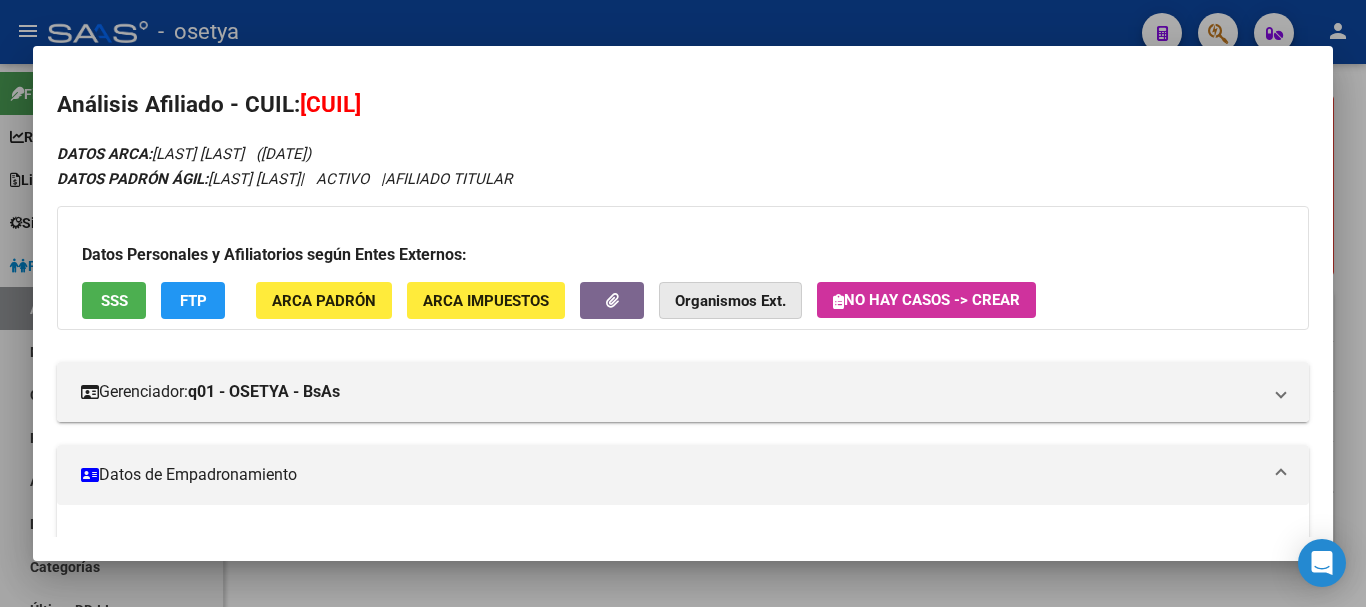 click on "Organismos Ext." 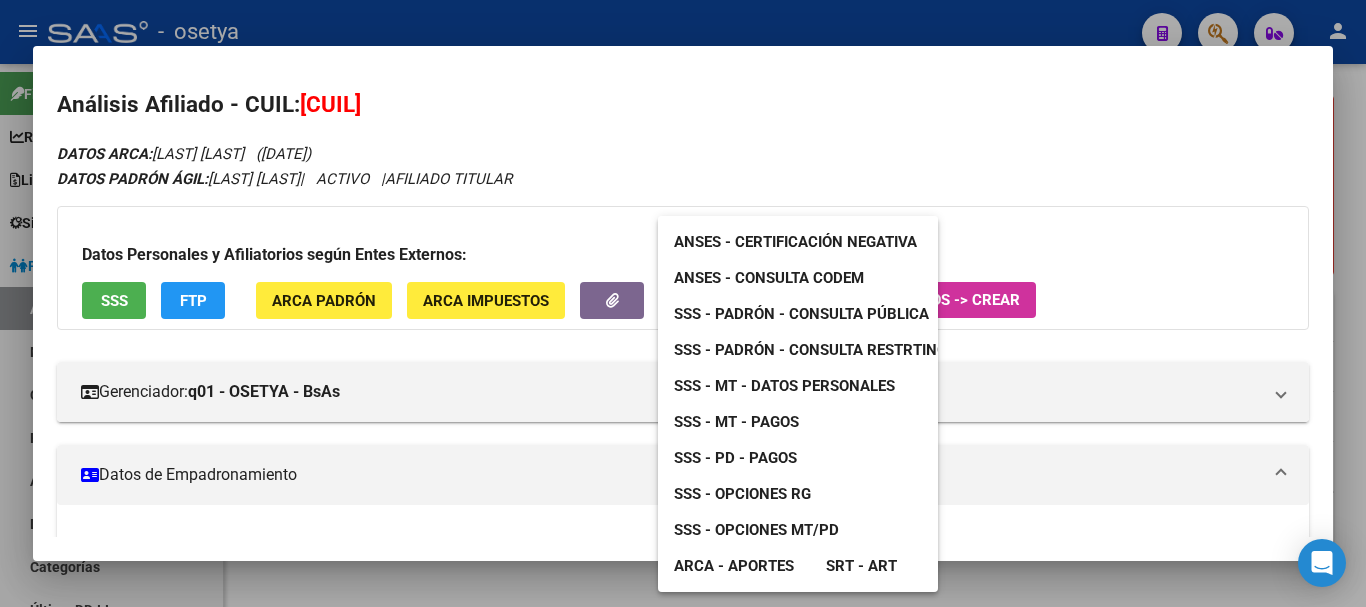 click at bounding box center (683, 303) 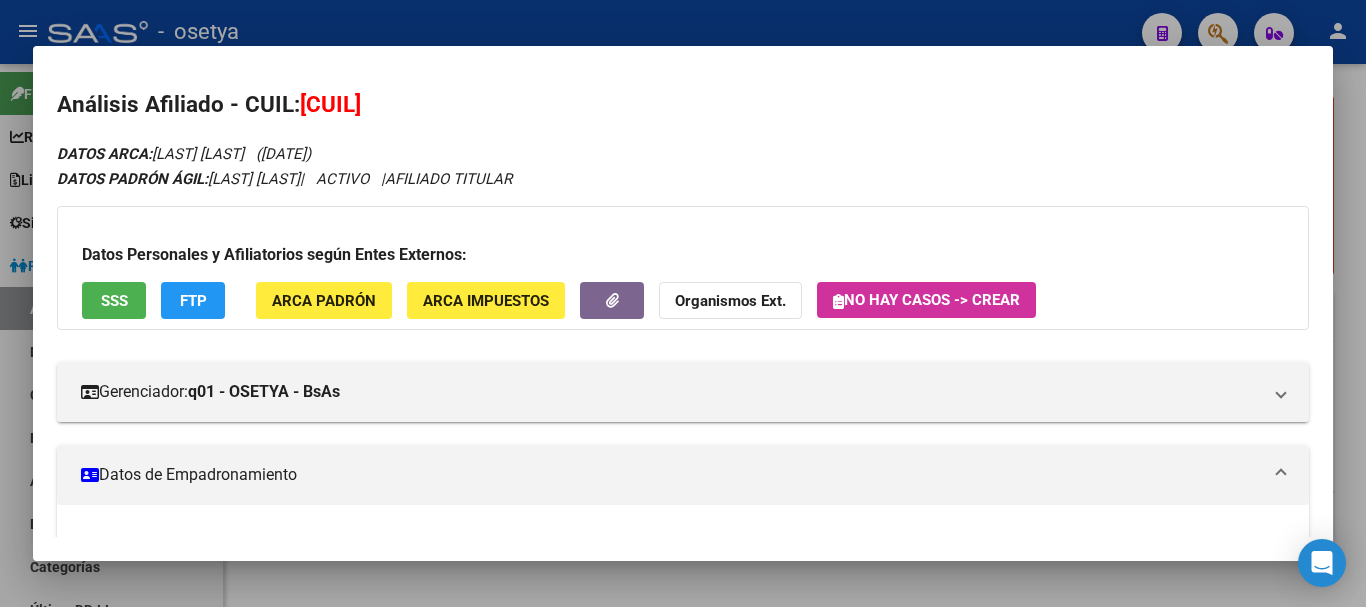click at bounding box center (683, 303) 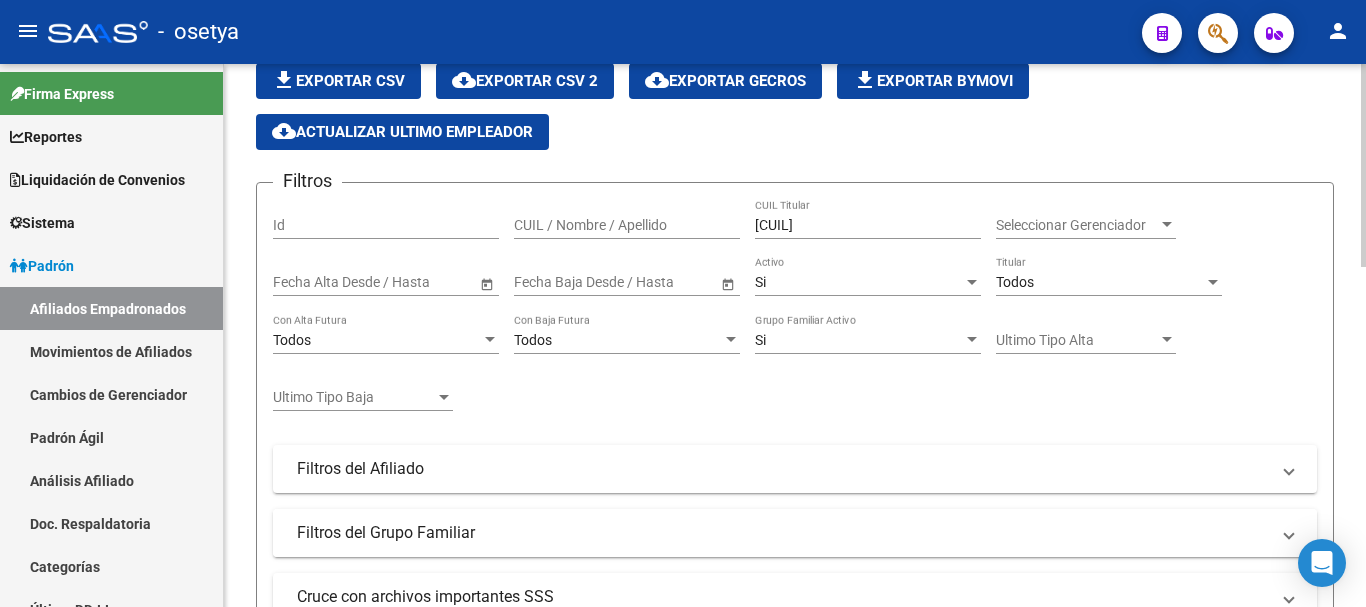 scroll, scrollTop: 0, scrollLeft: 0, axis: both 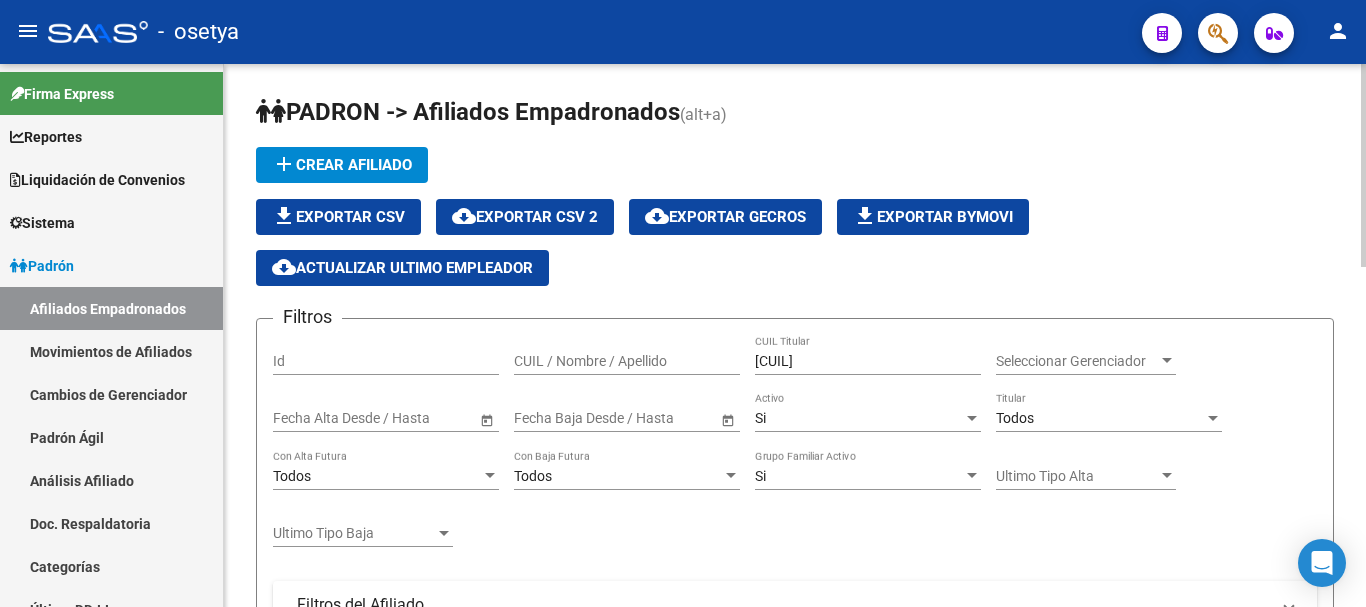 click on "[CUIL]" at bounding box center [868, 361] 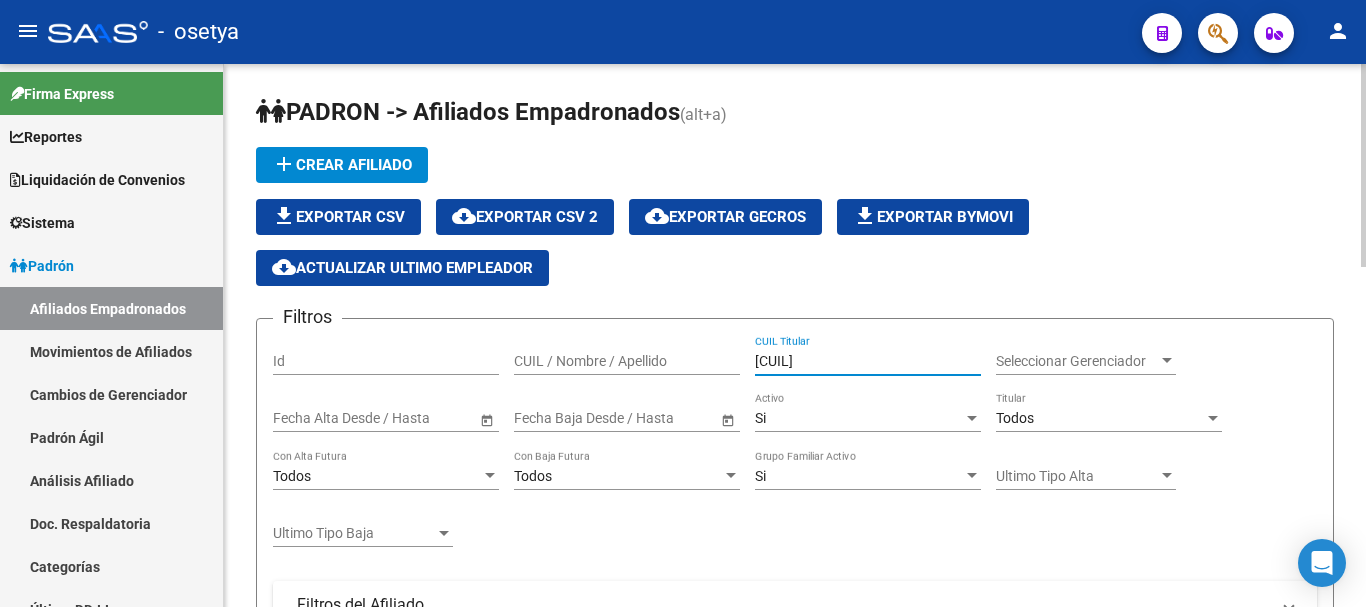 click on "[CUIL]" at bounding box center [868, 361] 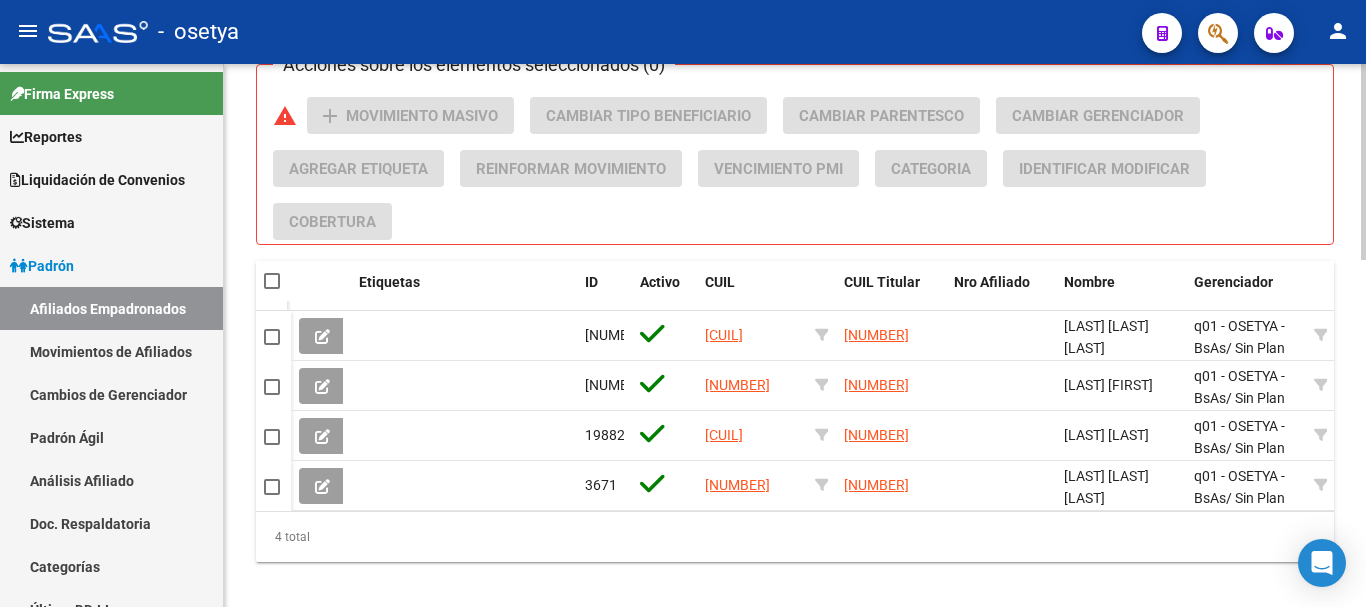 scroll, scrollTop: 960, scrollLeft: 0, axis: vertical 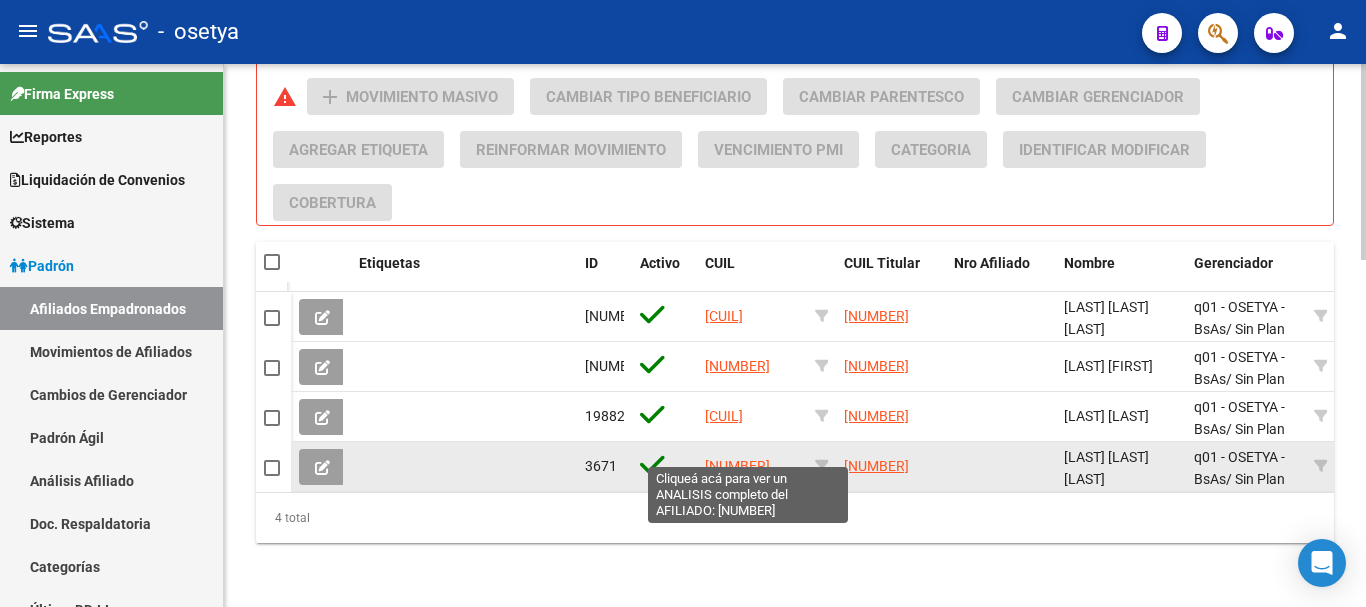 type on "[NUMBER]" 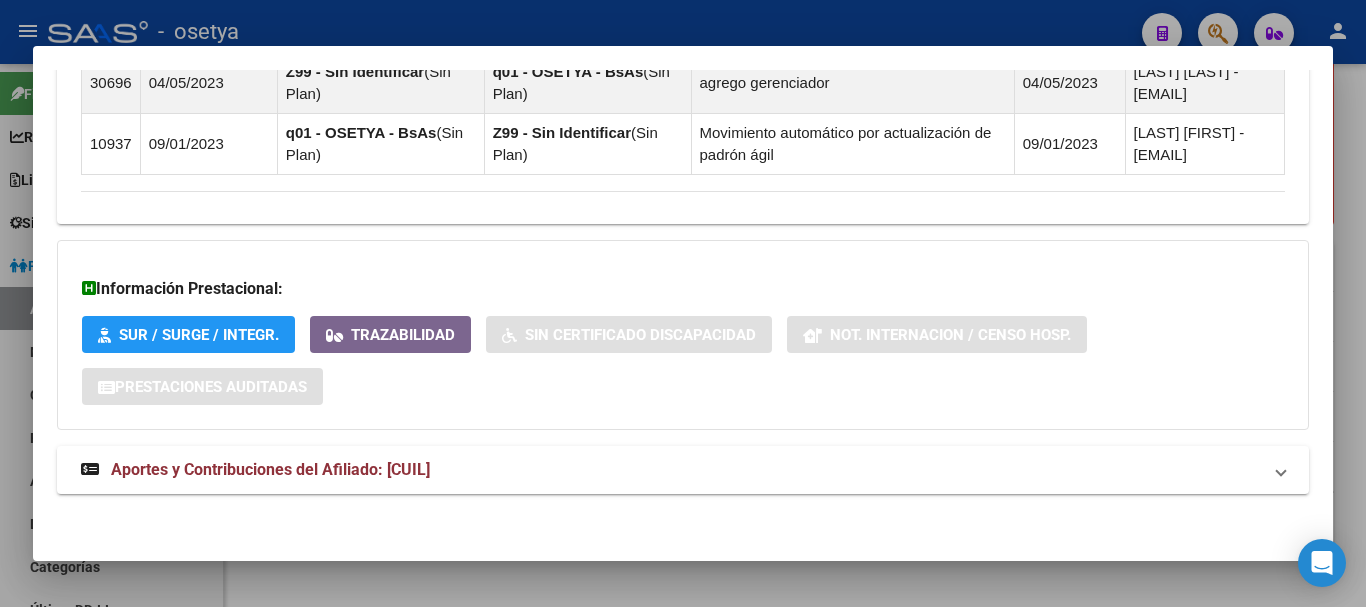 scroll, scrollTop: 1539, scrollLeft: 0, axis: vertical 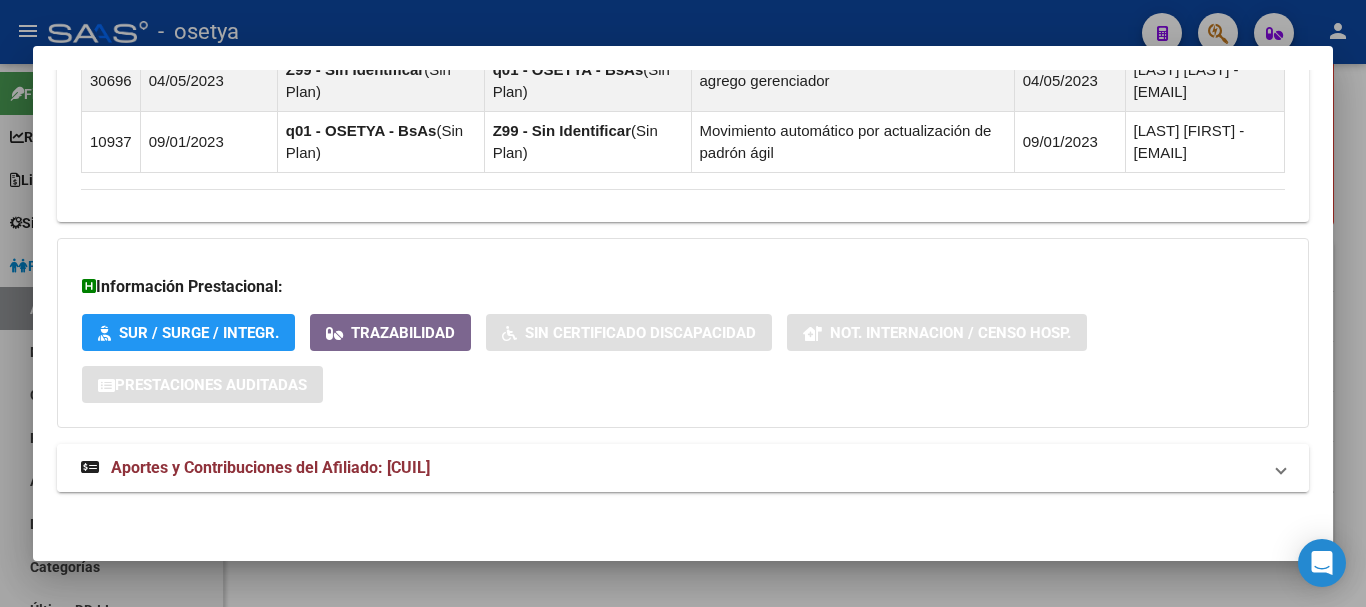 click on "Aportes y Contribuciones del Afiliado: [CUIL]" at bounding box center (683, 468) 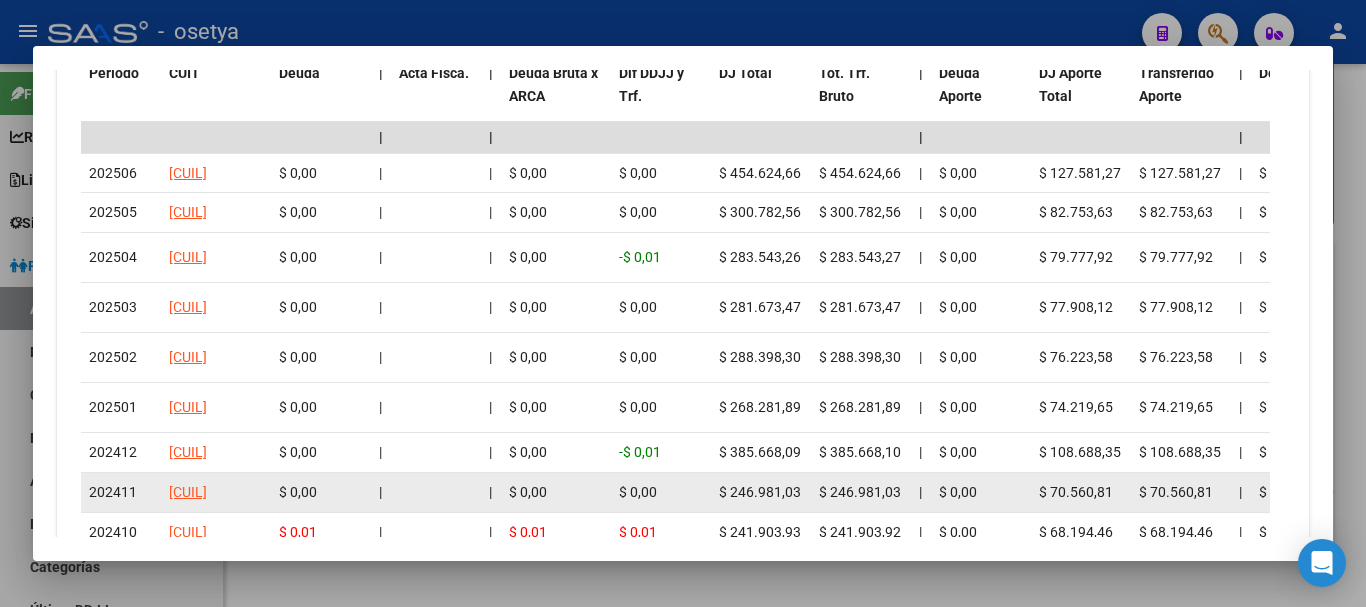 scroll, scrollTop: 2439, scrollLeft: 0, axis: vertical 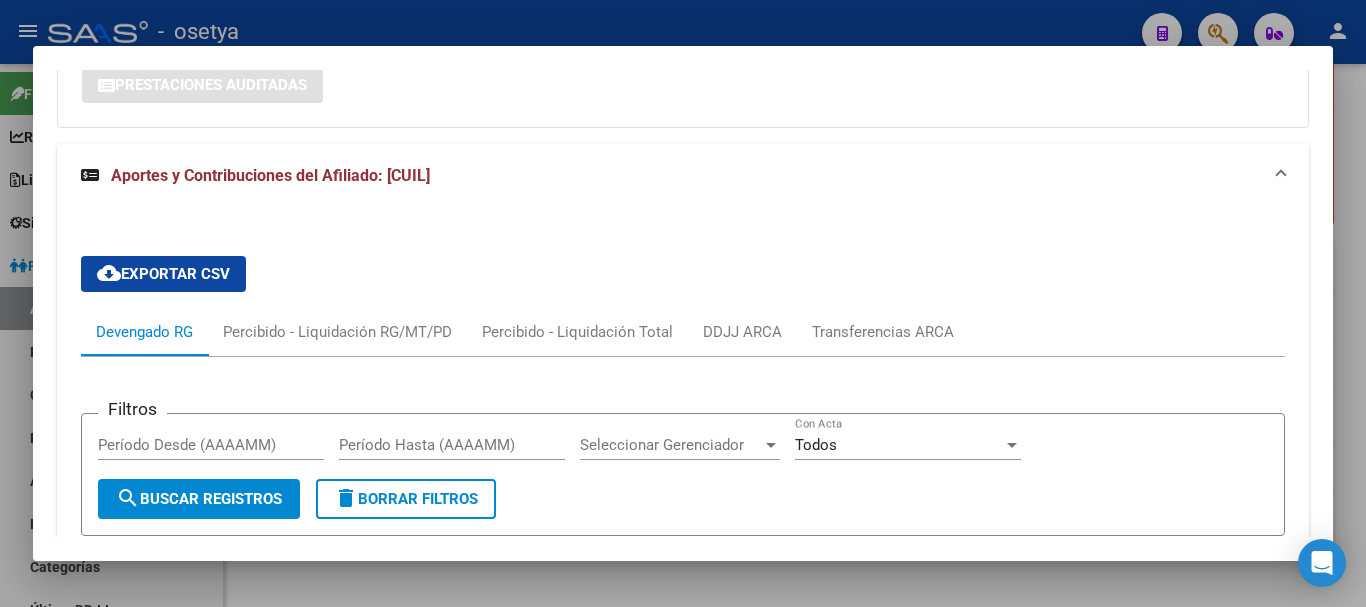 click at bounding box center [683, 303] 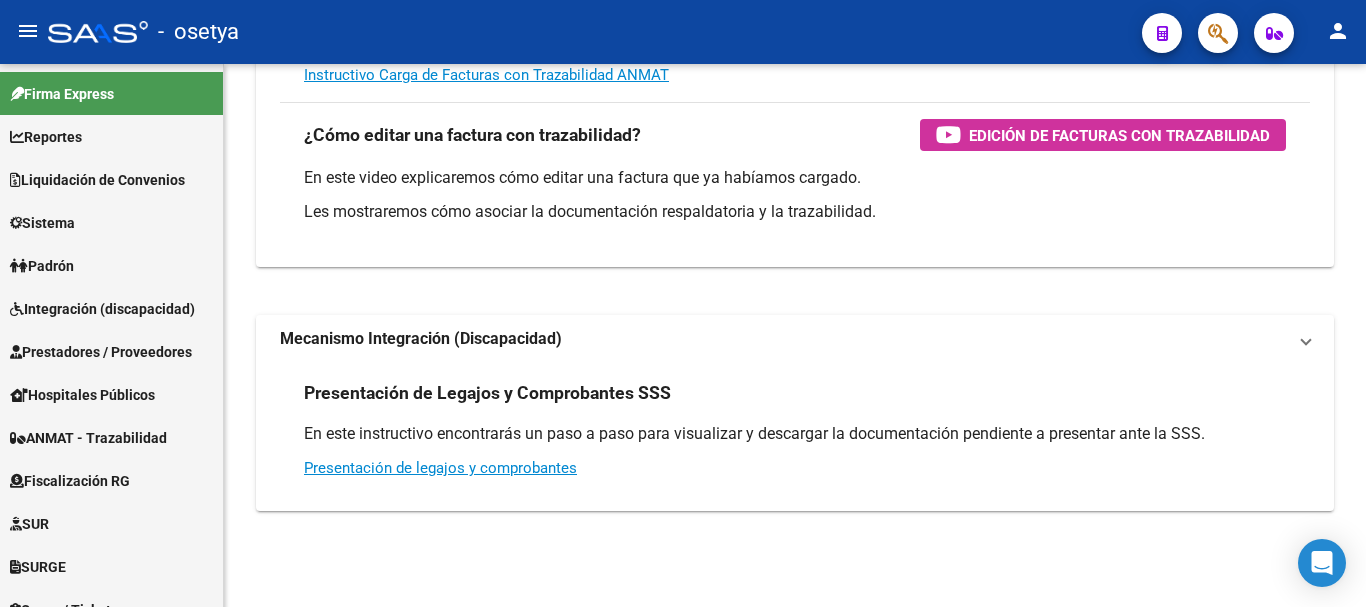 scroll, scrollTop: 0, scrollLeft: 0, axis: both 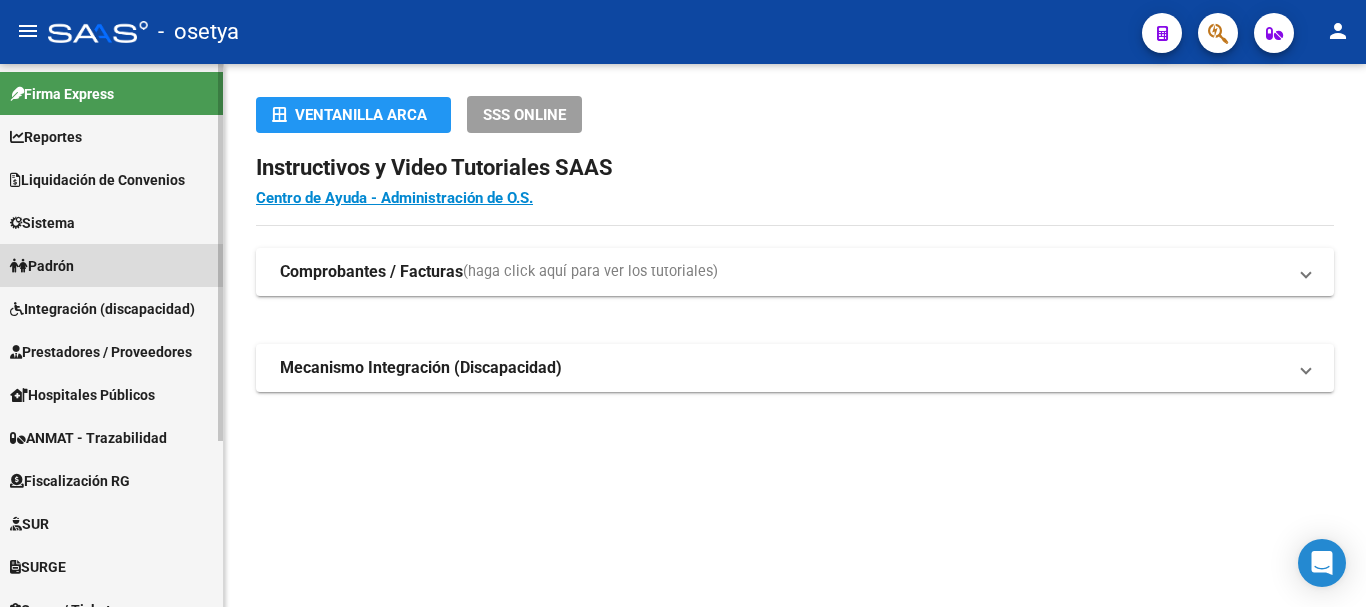 click on "Padrón" at bounding box center [42, 266] 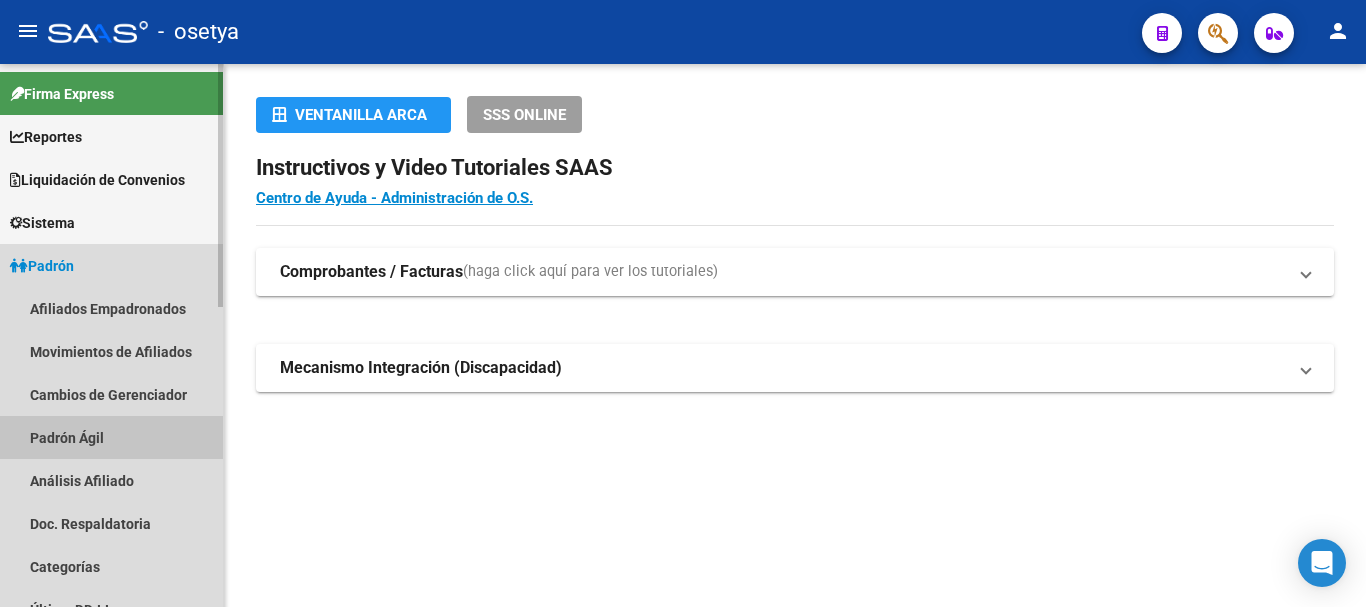 click on "Padrón Ágil" at bounding box center (111, 437) 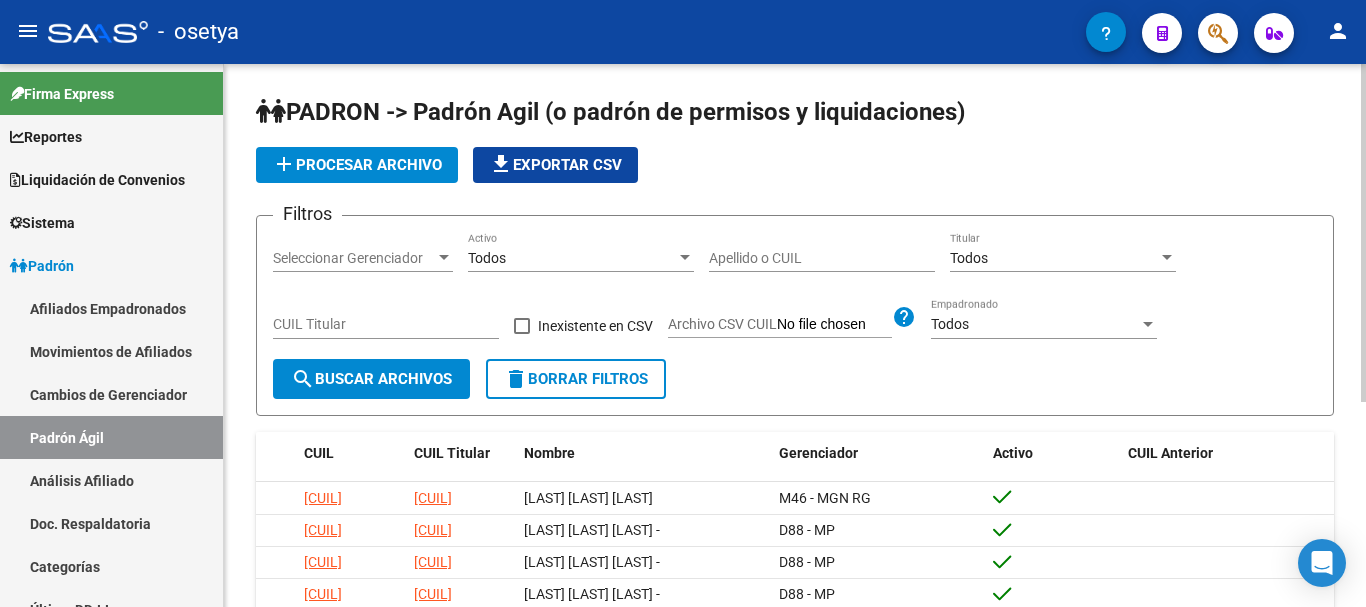 drag, startPoint x: 767, startPoint y: 245, endPoint x: 732, endPoint y: 264, distance: 39.824615 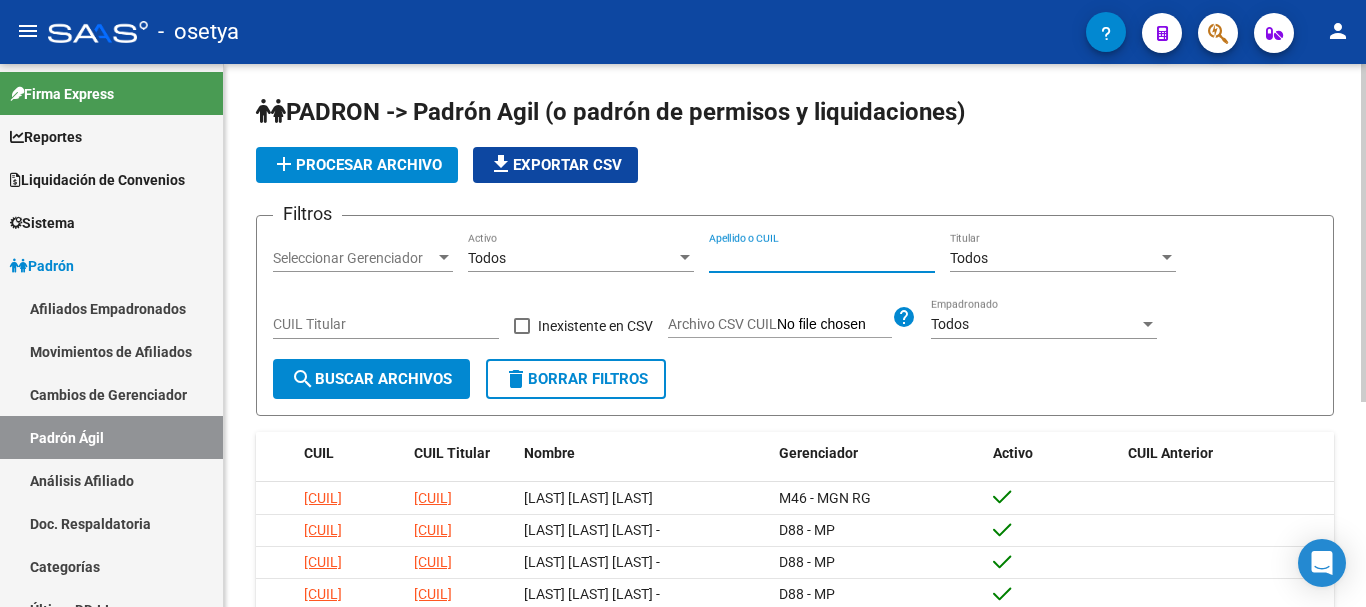 paste on "[CUIL]" 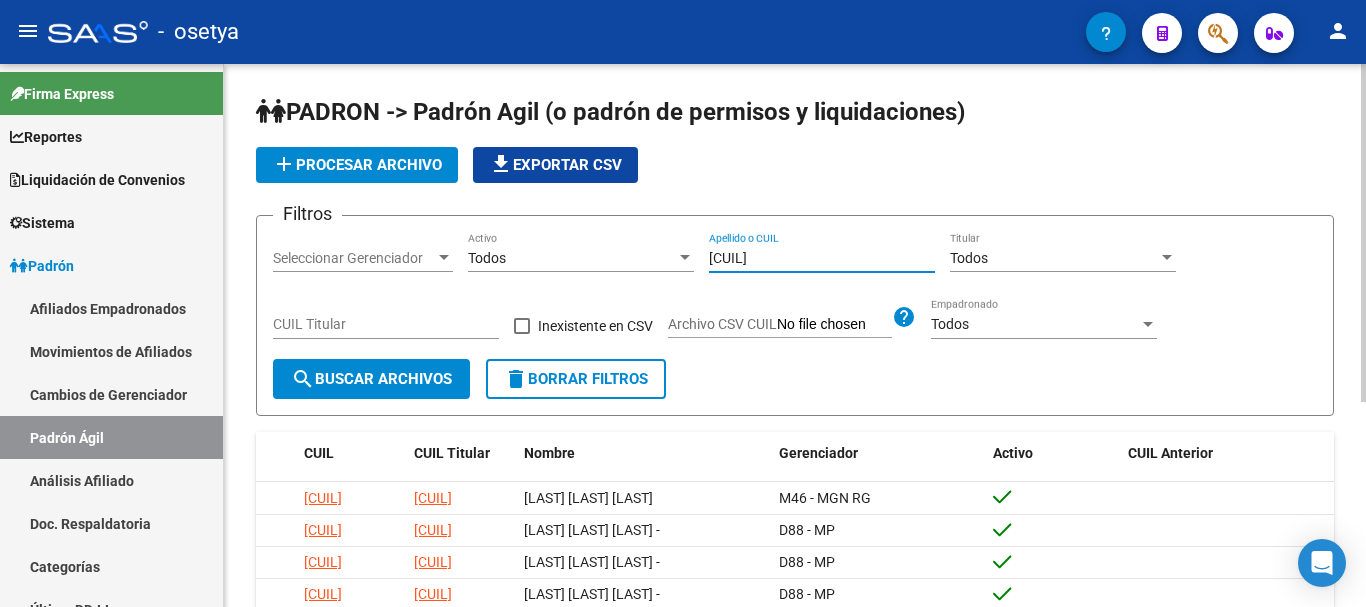 type on "[CUIL]" 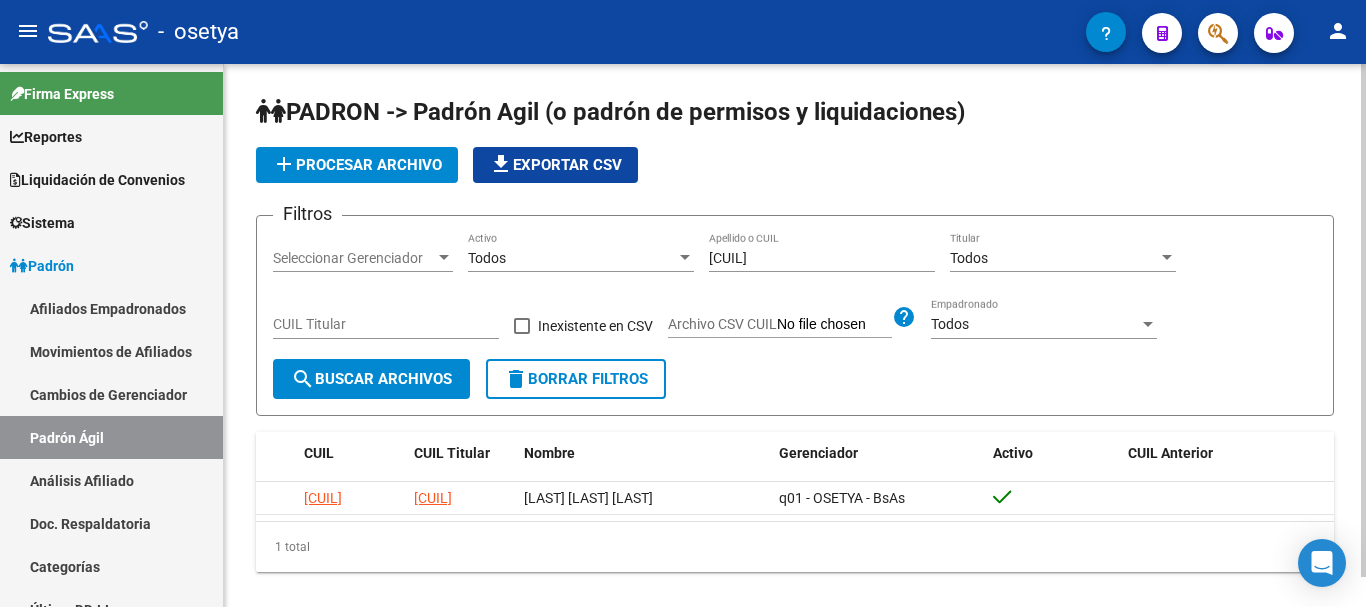 scroll, scrollTop: 32, scrollLeft: 0, axis: vertical 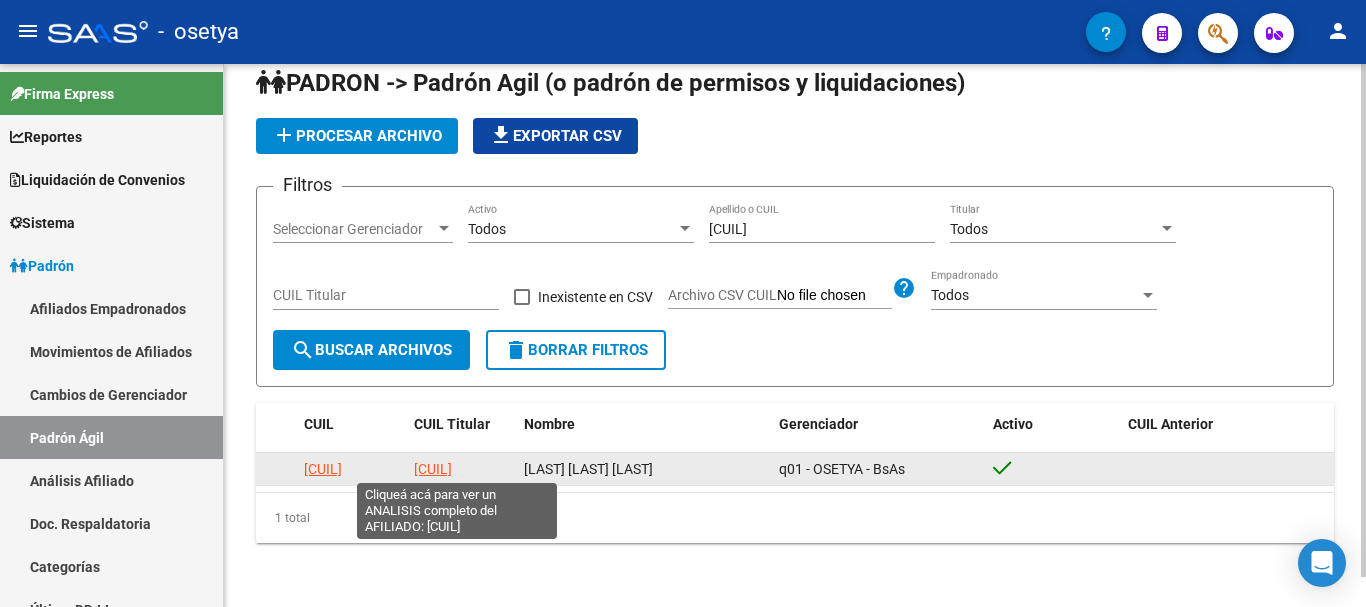 click on "[CUIL]" 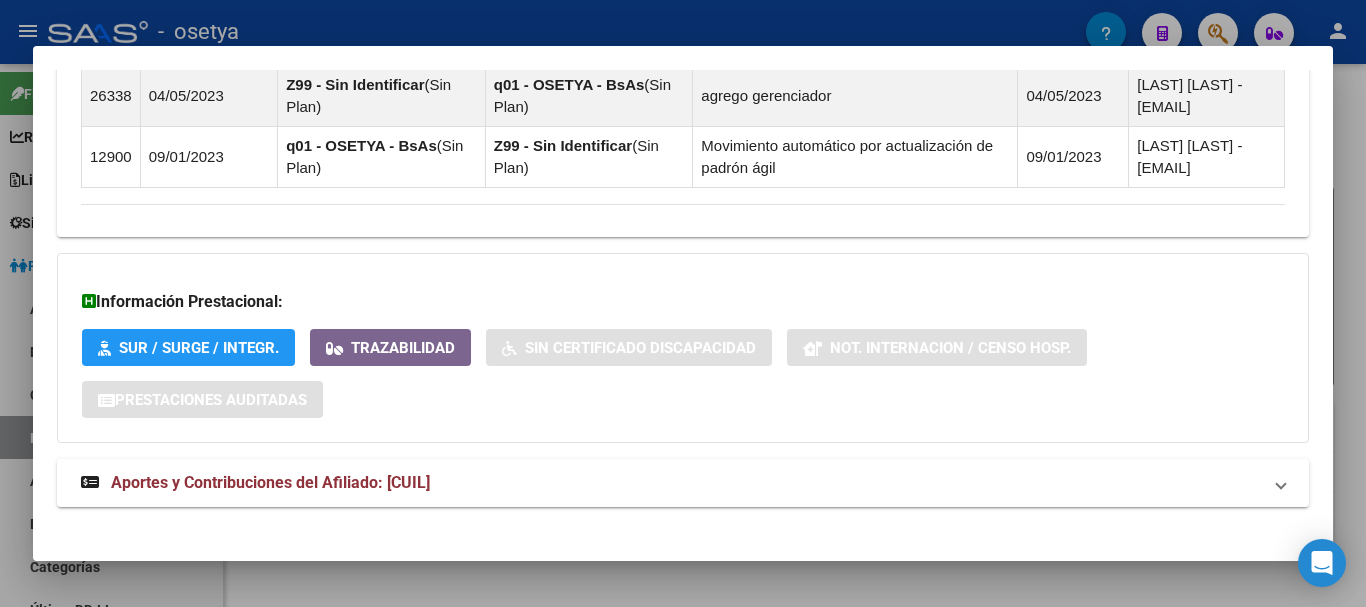scroll, scrollTop: 1450, scrollLeft: 0, axis: vertical 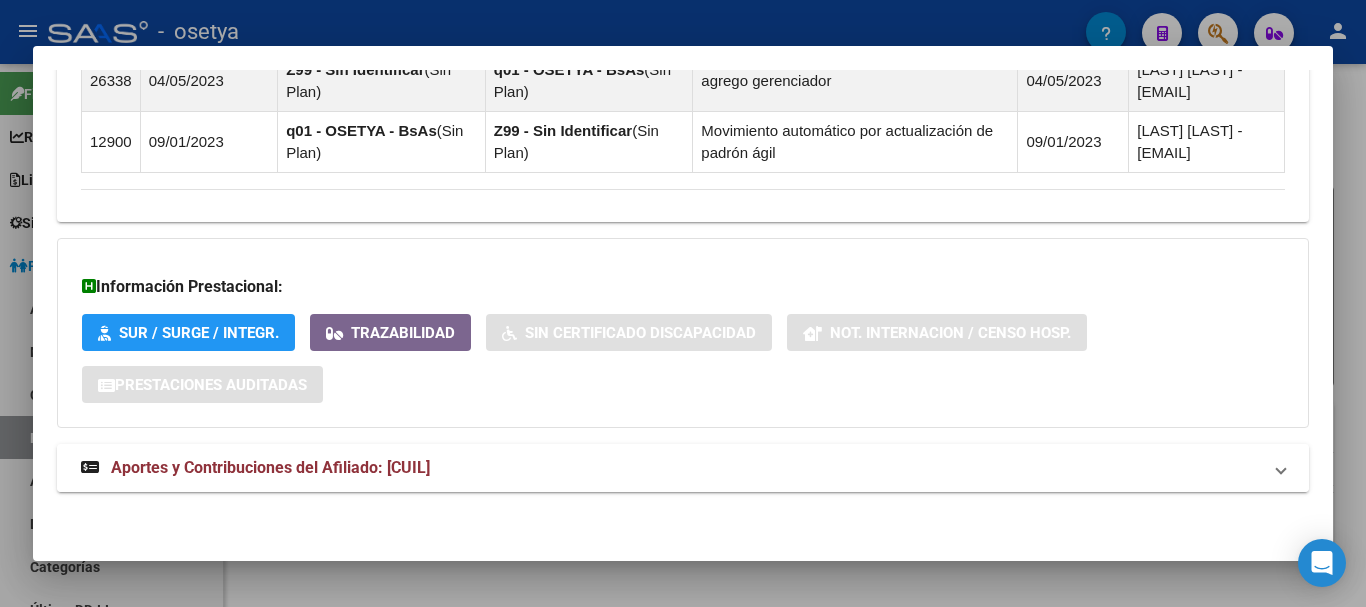 click on "Aportes y Contribuciones del Afiliado: [NUMBER]" at bounding box center [671, 468] 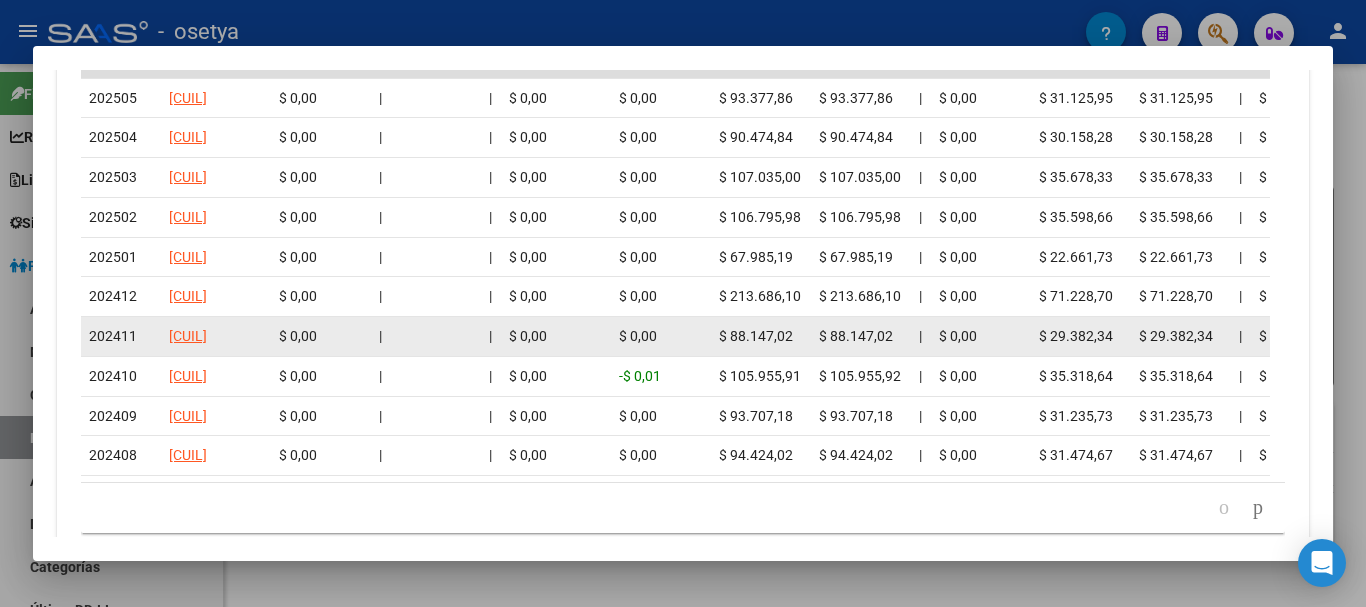 scroll, scrollTop: 2350, scrollLeft: 0, axis: vertical 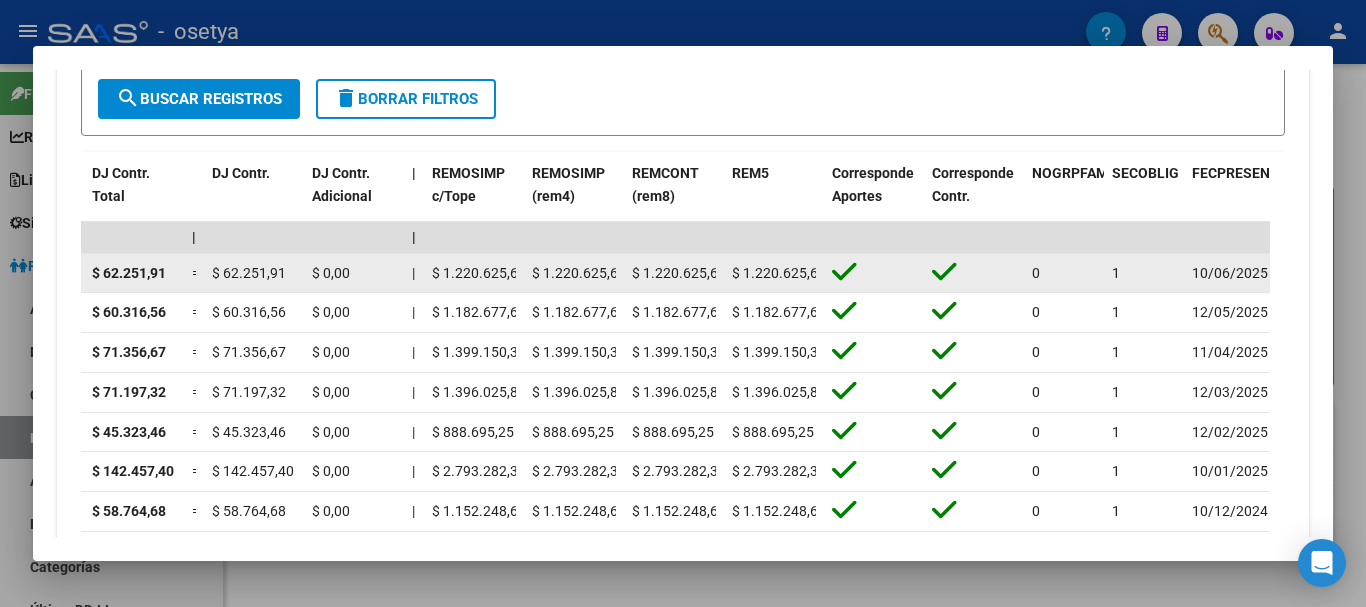 click on "$ 1.220.625,66" 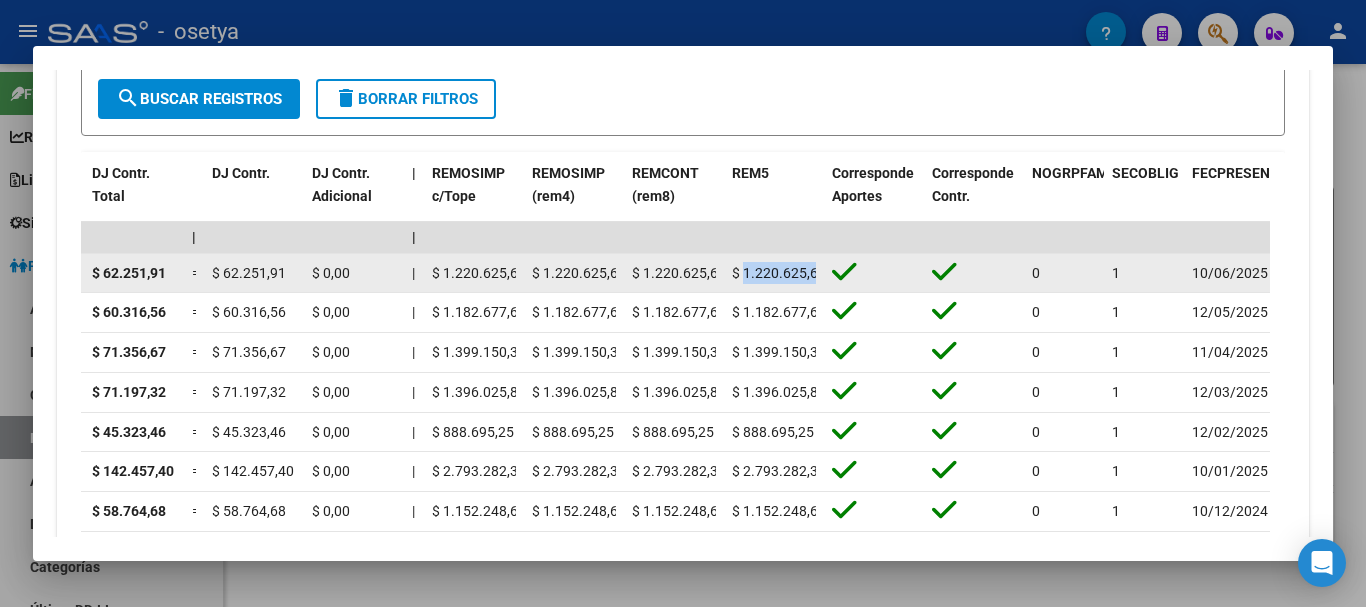 click on "$ 1.220.625,66" 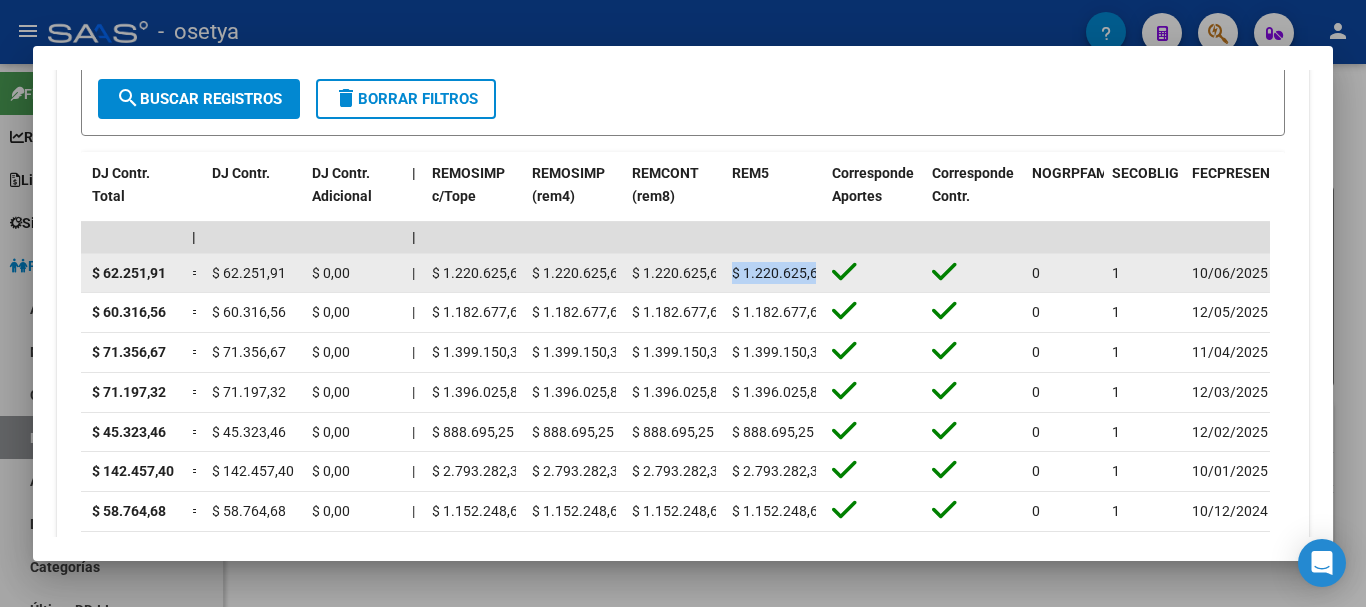 click on "$ 1.220.625,66" 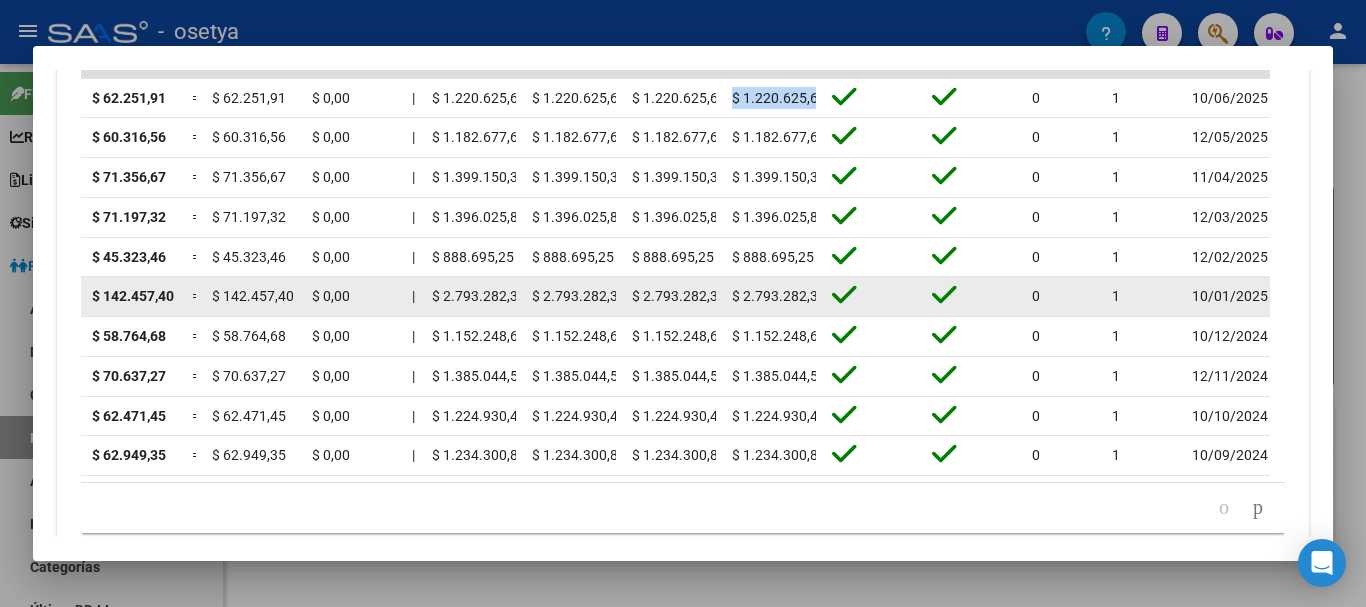 scroll, scrollTop: 2350, scrollLeft: 0, axis: vertical 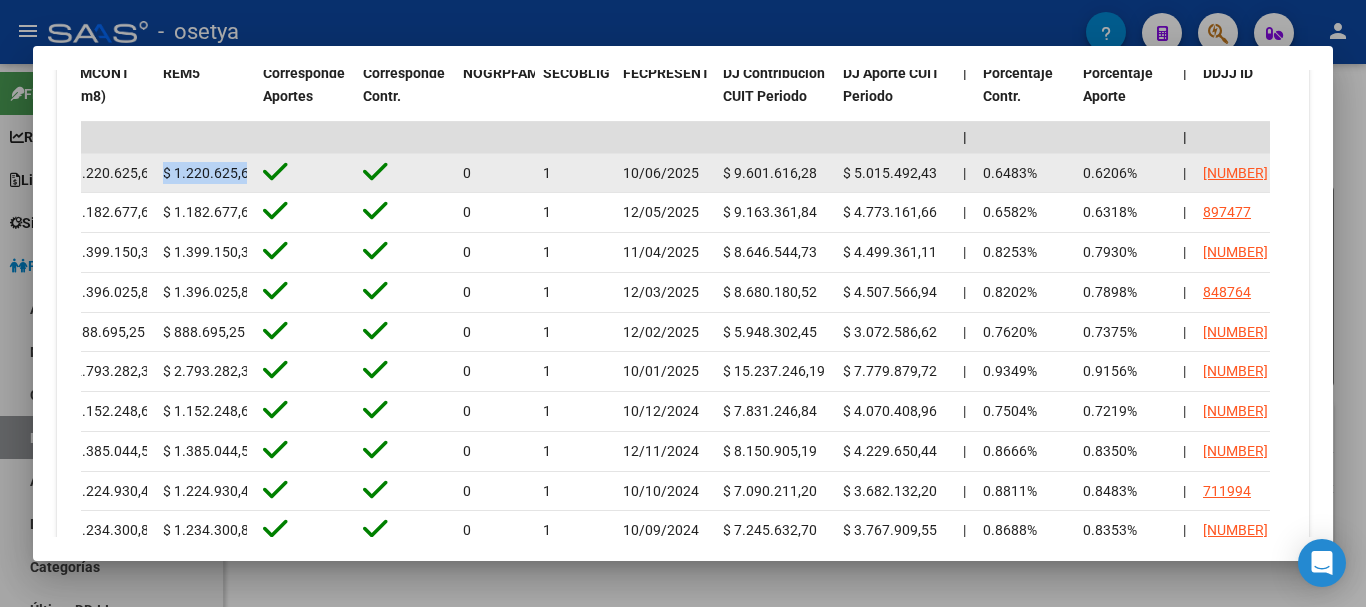 click on "$ 1.220.625,66" 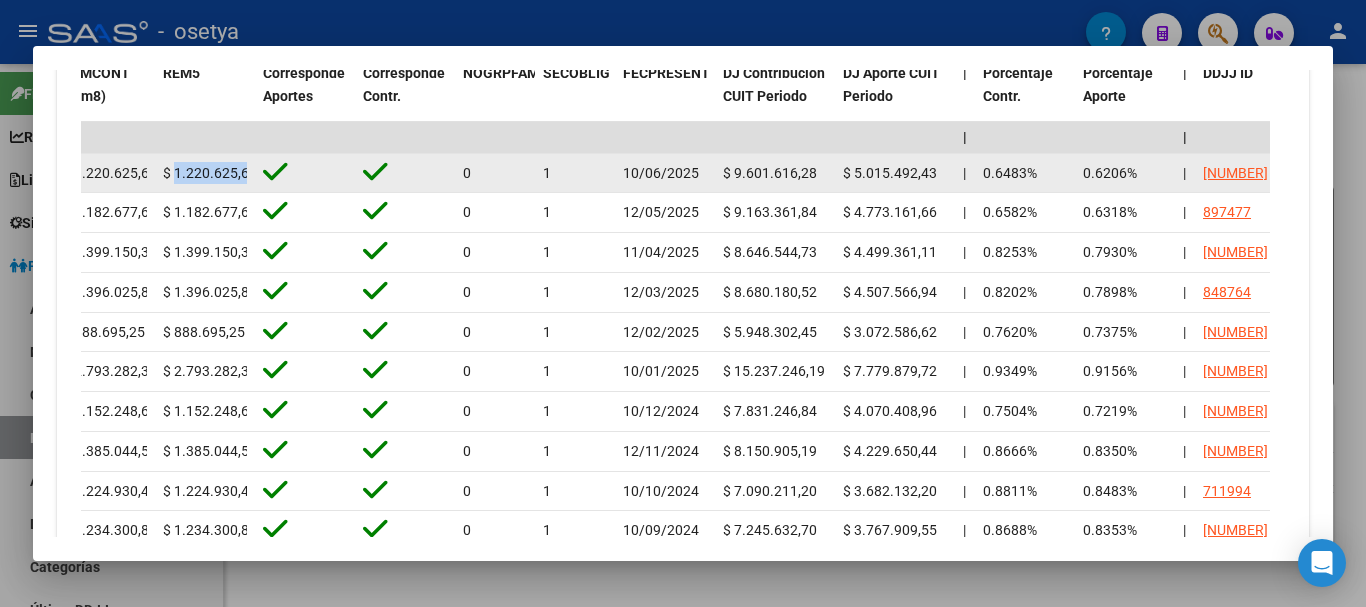 click on "$ 1.220.625,66" 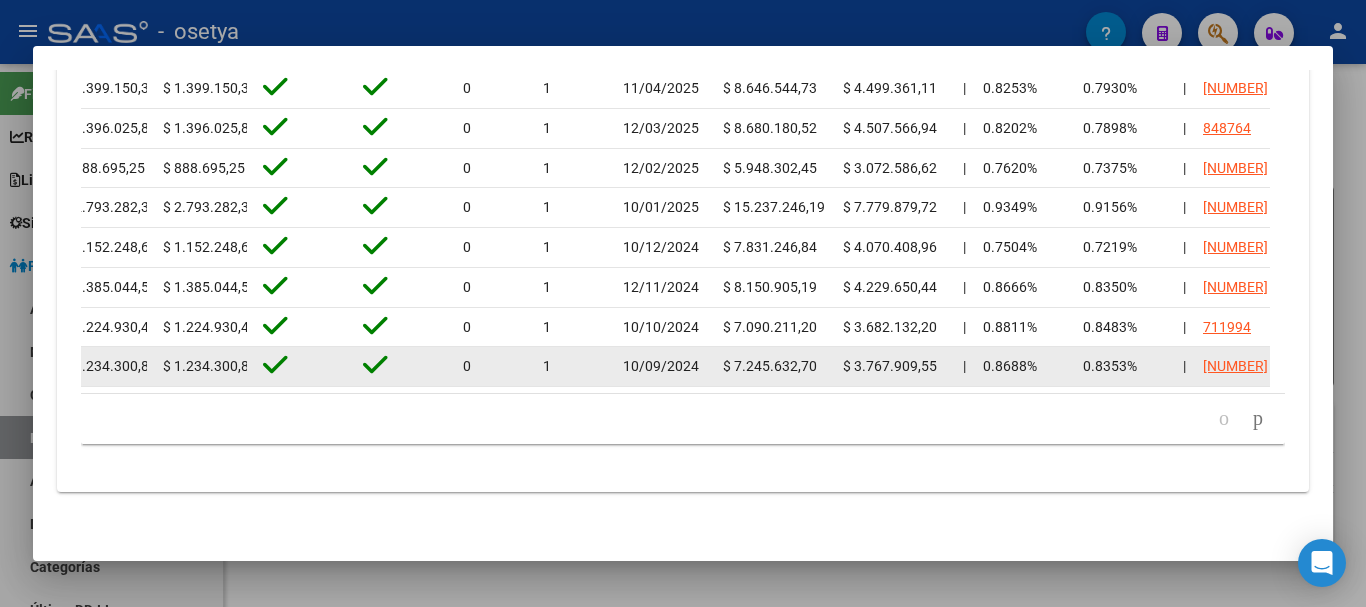 scroll, scrollTop: 2439, scrollLeft: 0, axis: vertical 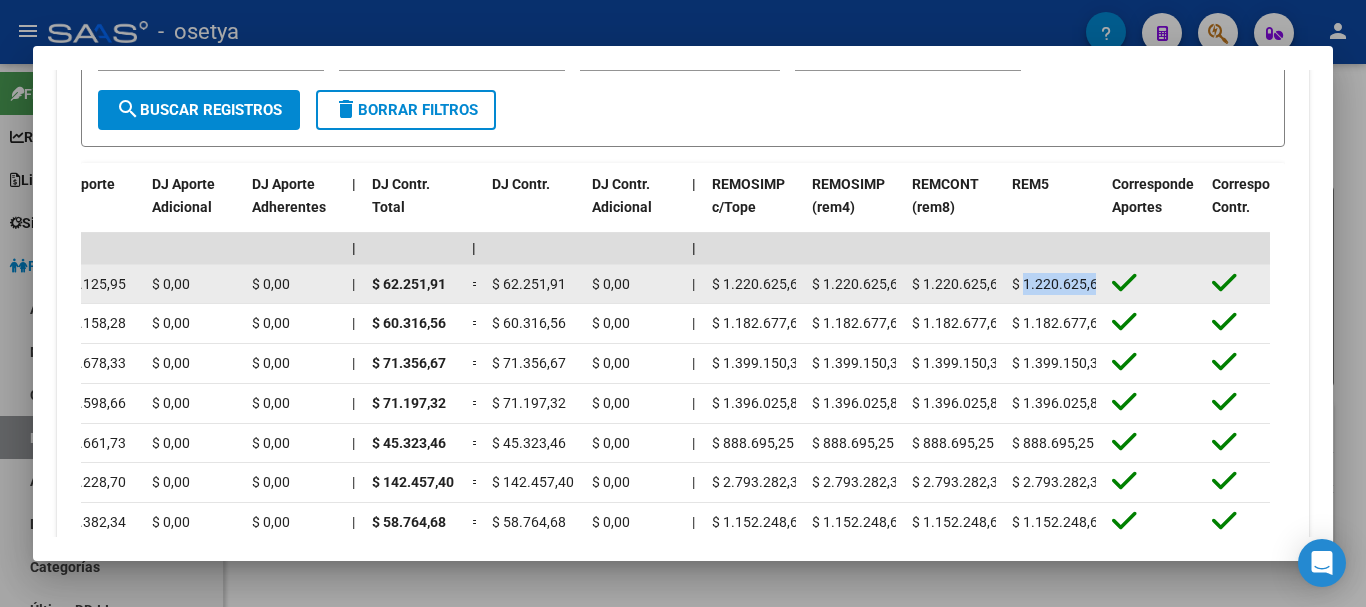 click on "$ 1.220.625,66" 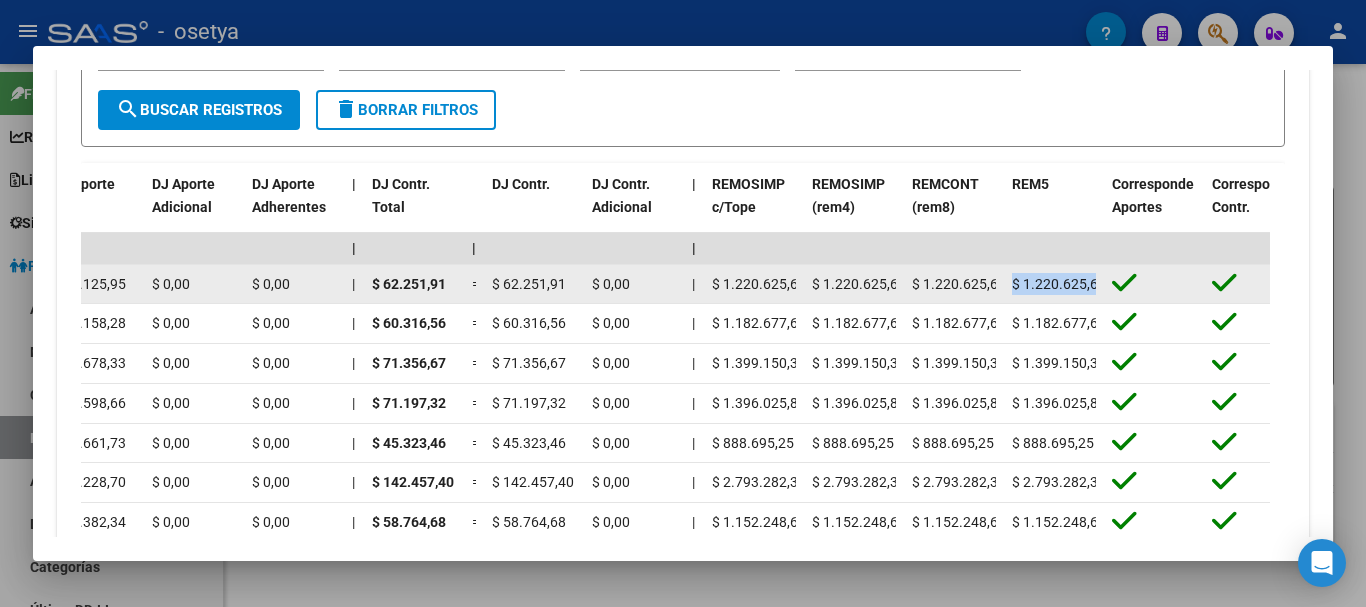 click on "$ 1.220.625,66" 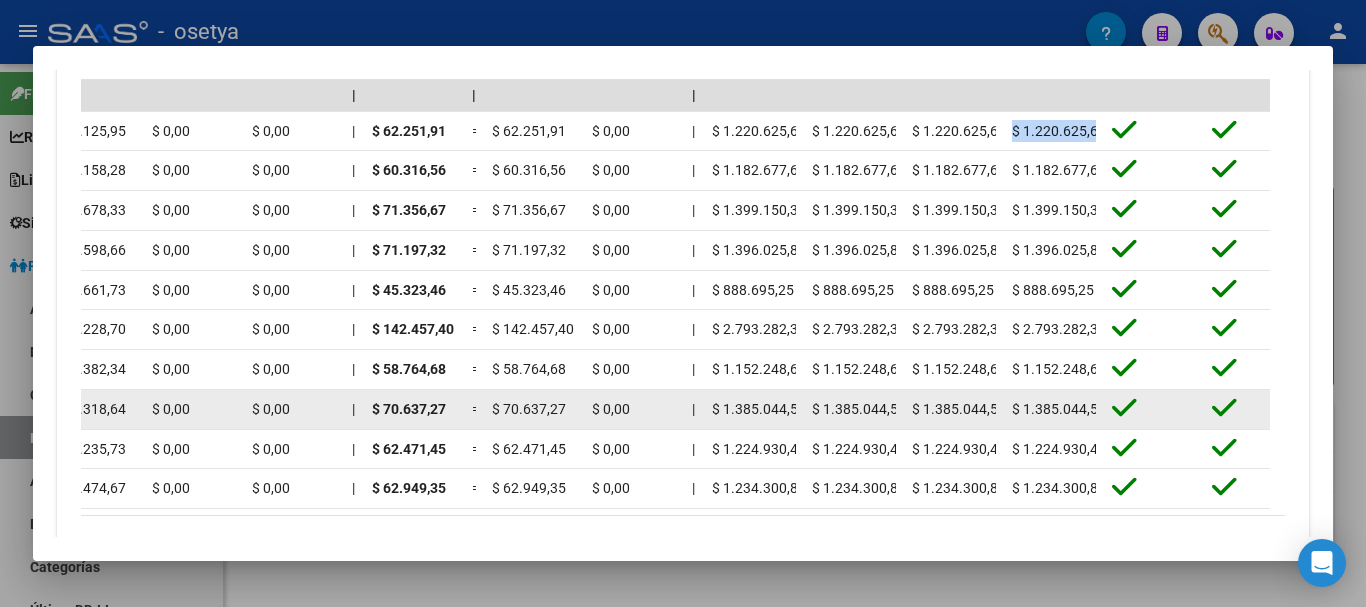 scroll, scrollTop: 2339, scrollLeft: 0, axis: vertical 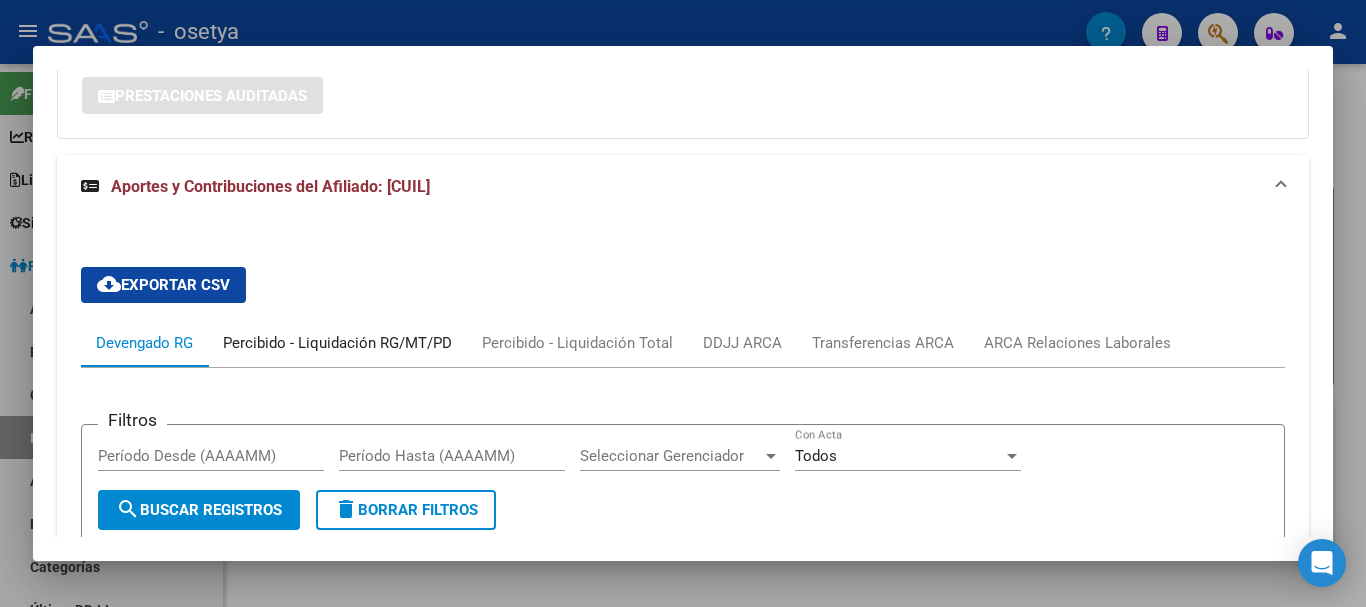 click on "Percibido - Liquidación RG/MT/PD" at bounding box center [337, 343] 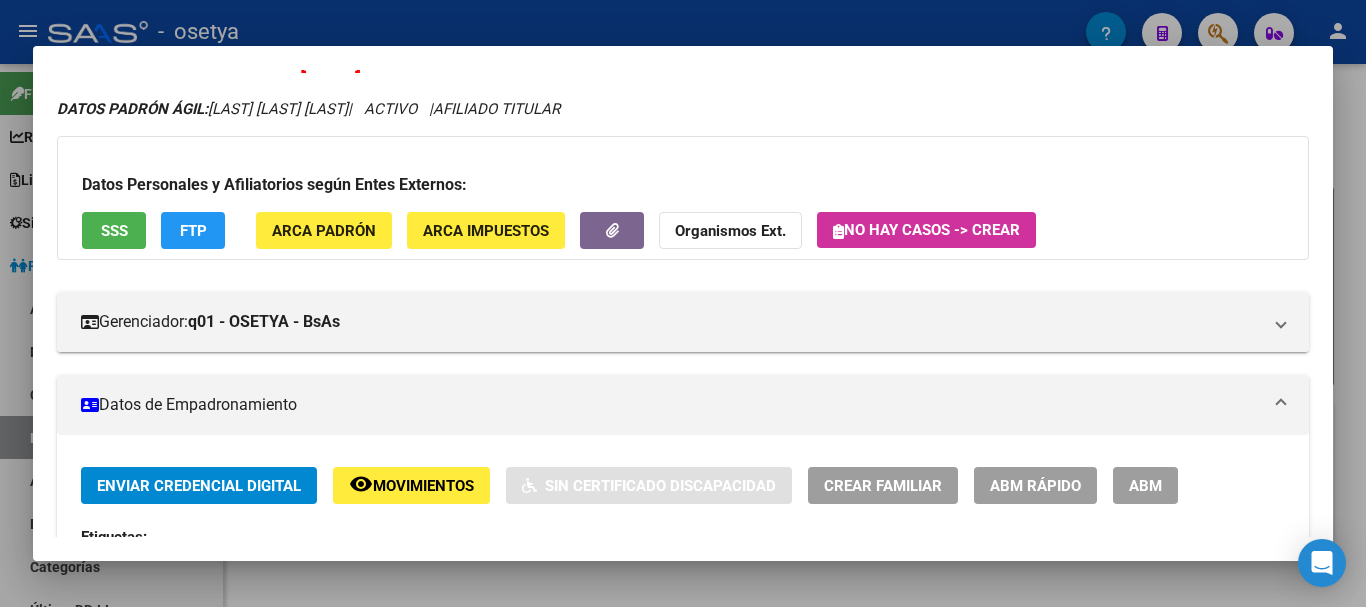 scroll, scrollTop: 0, scrollLeft: 0, axis: both 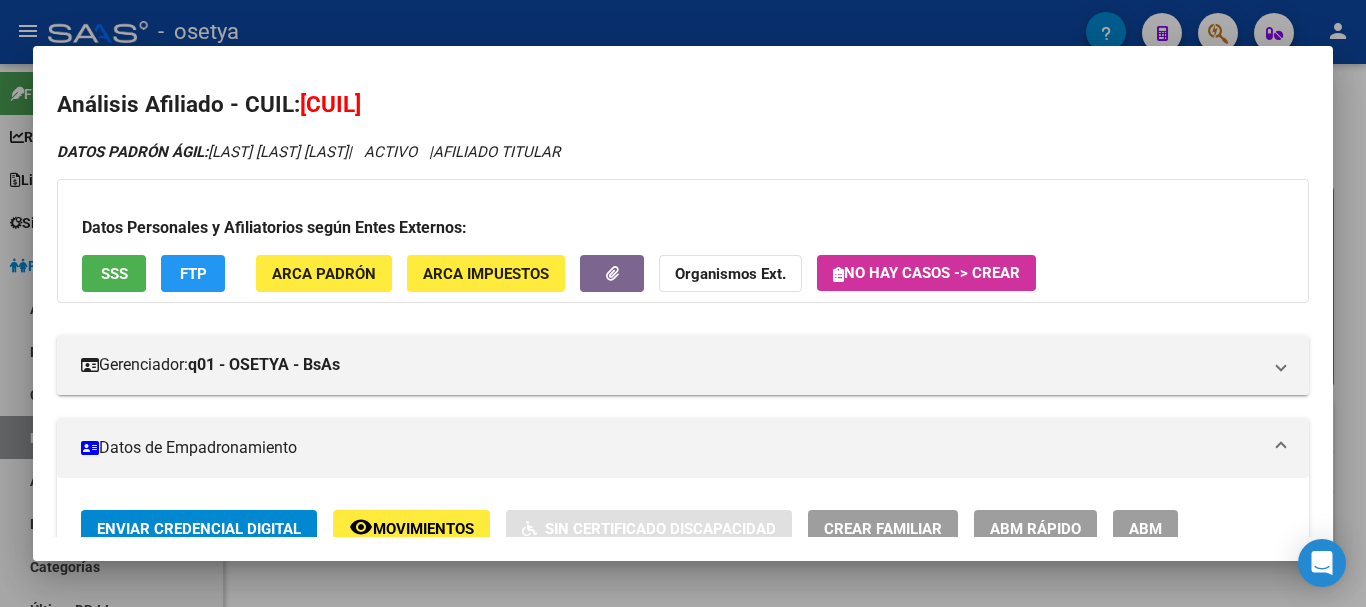 click at bounding box center [683, 303] 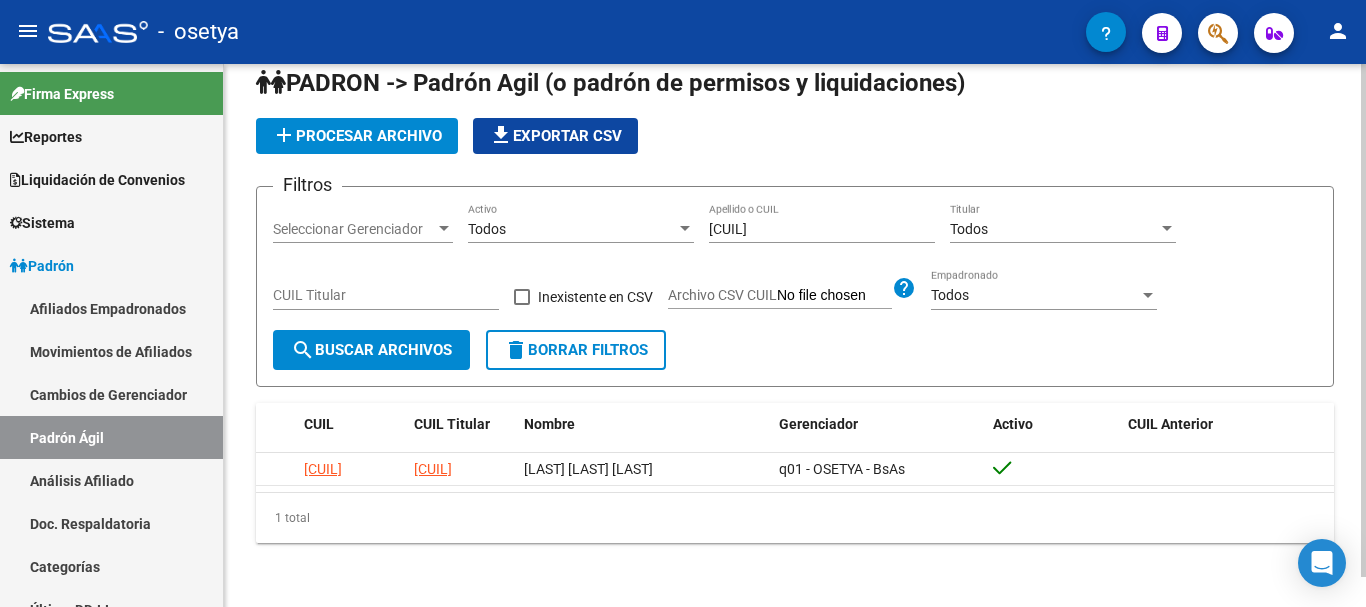 click on "Filtros Seleccionar Gerenciador Seleccionar Gerenciador Todos Activo 23701458 Apellido o CUIL Todos Titular CUIL Titular   Inexistente en CSV  Archivo CSV CUIL help Todos Empadronado search  Buscar Archivos  delete  Borrar Filtros" 